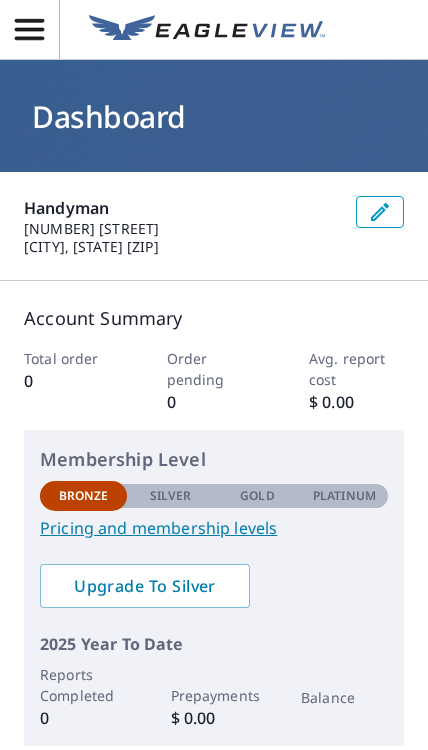 scroll, scrollTop: 0, scrollLeft: 0, axis: both 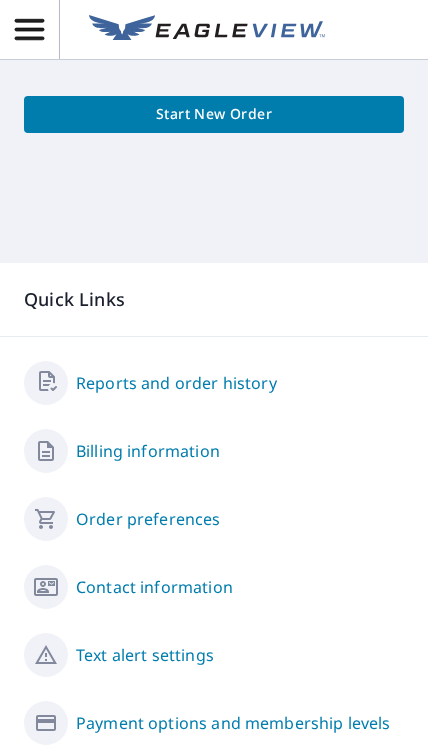 click on "Reports and order history" at bounding box center (176, 383) 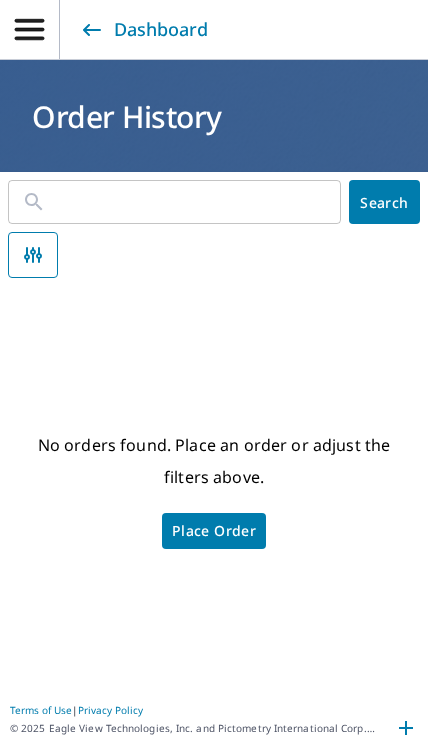 scroll, scrollTop: 0, scrollLeft: 0, axis: both 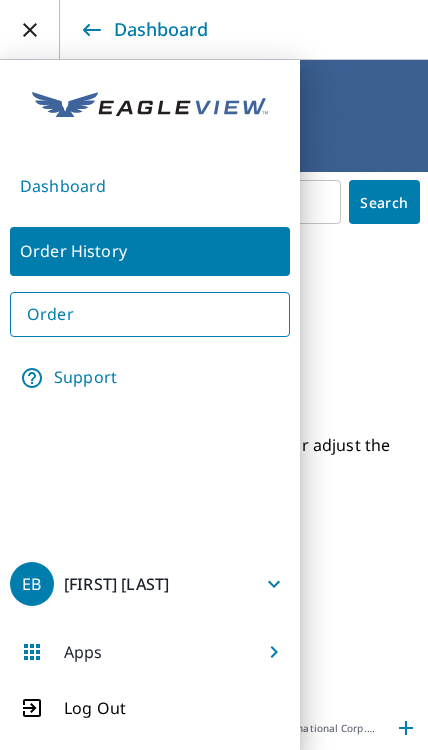 click on "EB Evan Bloehs" at bounding box center [150, 584] 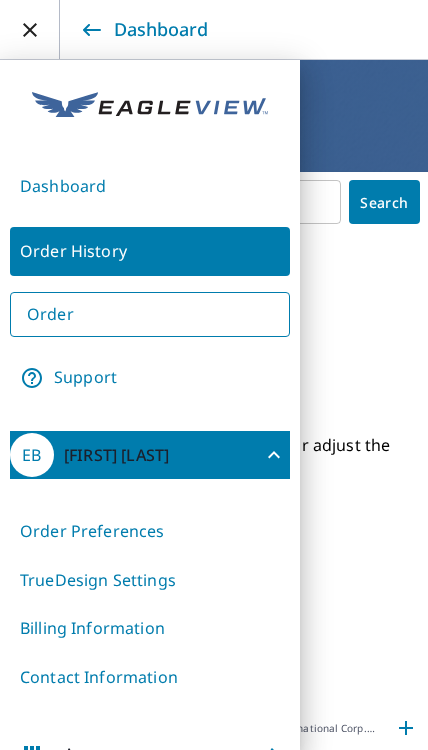 click on "Billing Information" at bounding box center (150, 628) 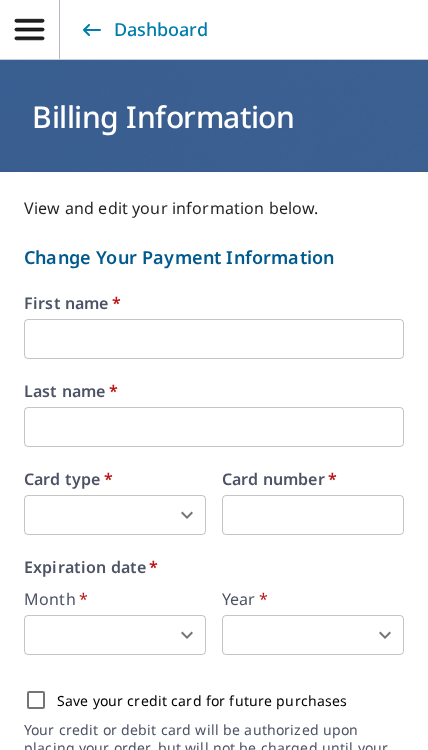click at bounding box center (214, 339) 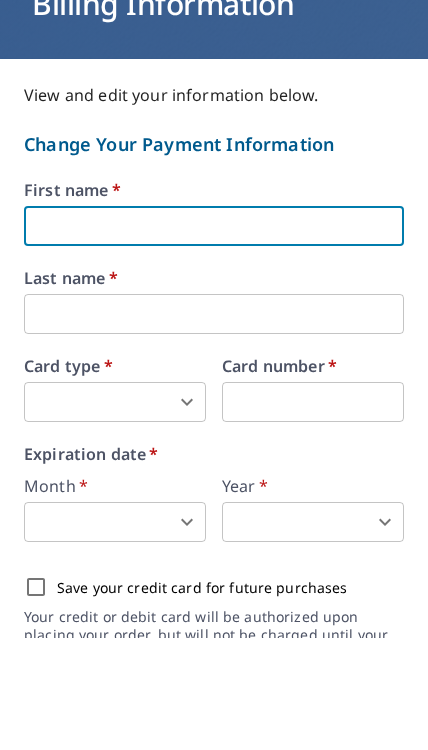 type on "Evan" 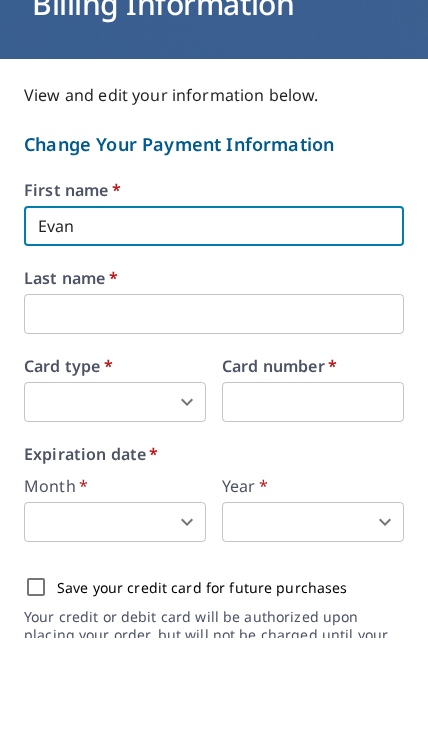 type on "Bloehs" 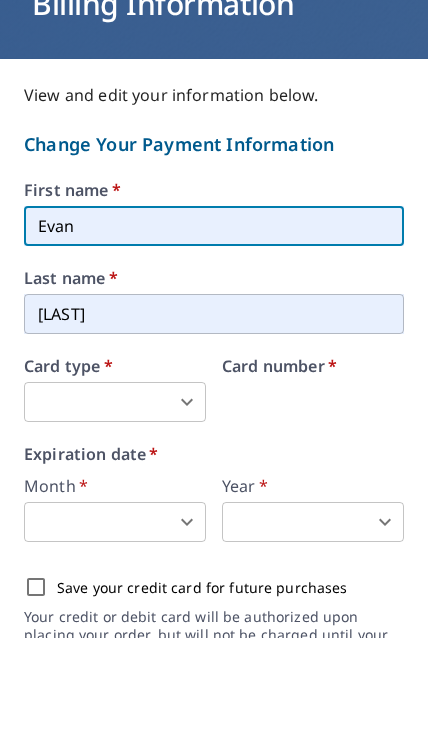 scroll, scrollTop: 74, scrollLeft: 0, axis: vertical 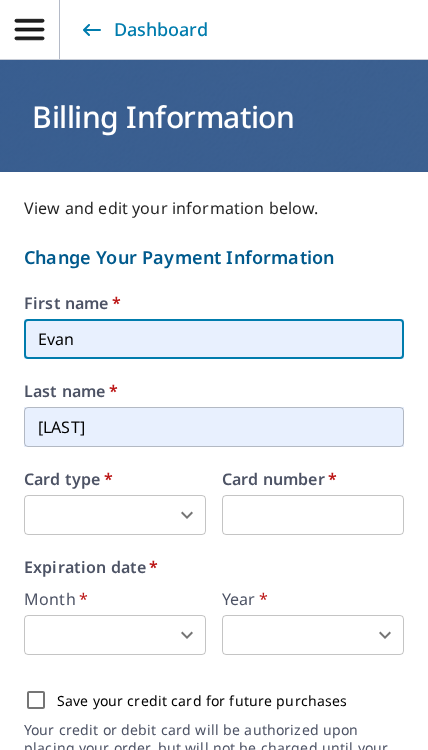 click on "EB EB
Dashboard Billing Information View and edit your information below. Change Your Payment Information First name   * Evan ​ Last name   * Bloehs ​ Card type   * ​ 0 ​ Card number   * Expiration date   * Month   * ​ 0 ​ Year   * ​ 0 ​ Save your credit card for future purchases Your credit or debit card will be authorized upon placing your order, but will not be charged until your report is delivered. Authorization may show on your debit card but you will not be charged until the report is sent. Change Your Billing Address Please verify the billing address matches the payment information. Billing email   * evanbloehs45@gmail.com ​ Company   * Handyman ​ Country   * United States US ​ Phone 251-597-1969 ​ Ext. ​ Secondary phone ​ Ext. ​ Address 215 s. Mill st. ​ City OLNEY ​ State AL AL ​ Zip code 62450 ​ Save Cancel Terms of Use  |  Privacy Policy" at bounding box center (214, 375) 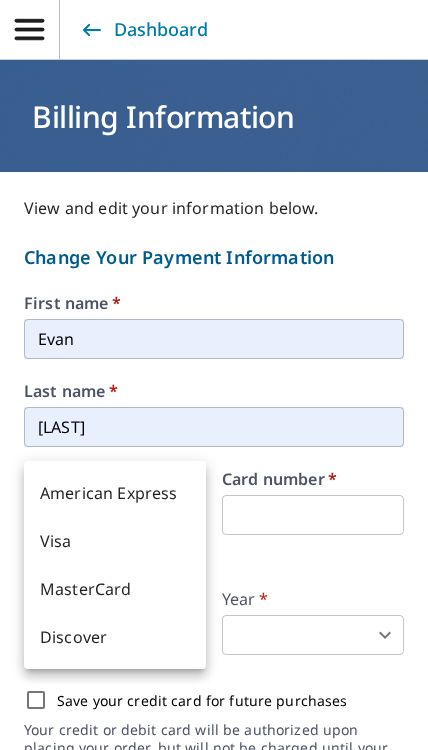 click on "Visa" at bounding box center [115, 541] 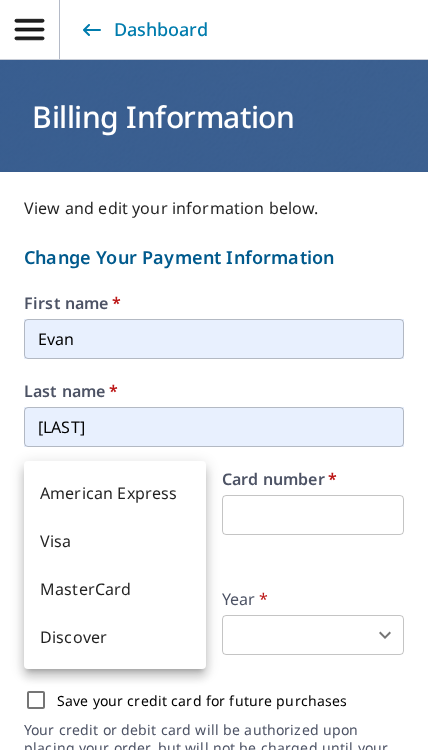 type on "2" 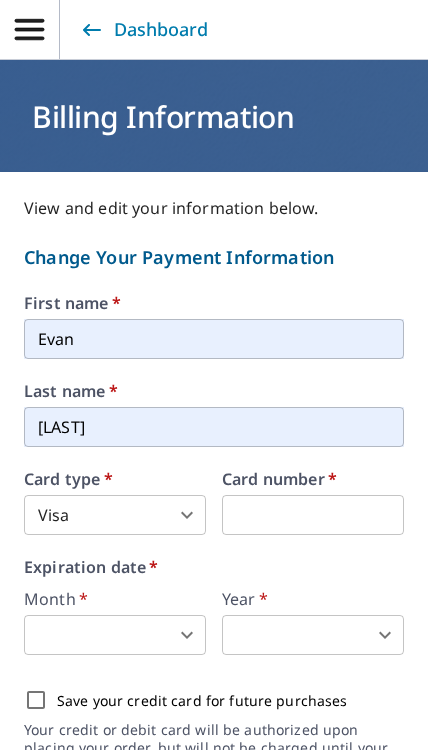 click on "EB EB
Dashboard Billing Information View and edit your information below. Change Your Payment Information First name   * Evan ​ Last name   * Bloehs ​ Card type   * Visa 2 ​ Card number   * Expiration date   * Month   * ​ 0 ​ Year   * ​ 0 ​ Save your credit card for future purchases Your credit or debit card will be authorized upon placing your order, but will not be charged until your report is delivered. Authorization may show on your debit card but you will not be charged until the report is sent. Change Your Billing Address Please verify the billing address matches the payment information. Billing email   * evanbloehs45@gmail.com ​ Company   * Handyman ​ Country   * United States US ​ Phone 251-597-1969 ​ Ext. ​ Secondary phone ​ Ext. ​ Address 215 s. Mill st. ​ City OLNEY ​ State AL AL ​ Zip code 62450 ​ Save Cancel Terms of Use  |  Privacy Policy" at bounding box center [214, 375] 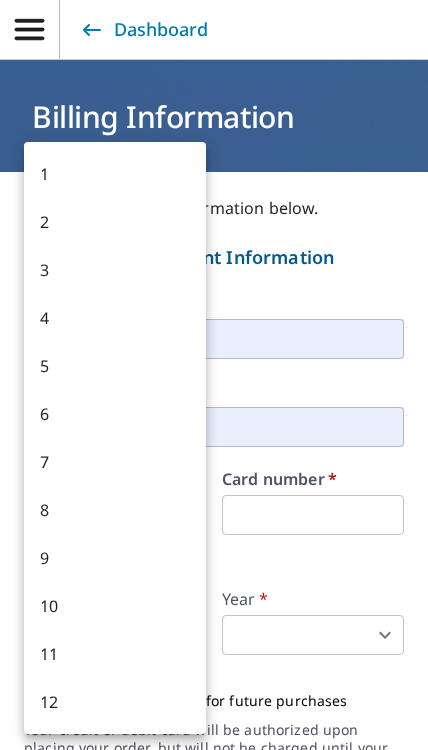 click on "1" at bounding box center (115, 174) 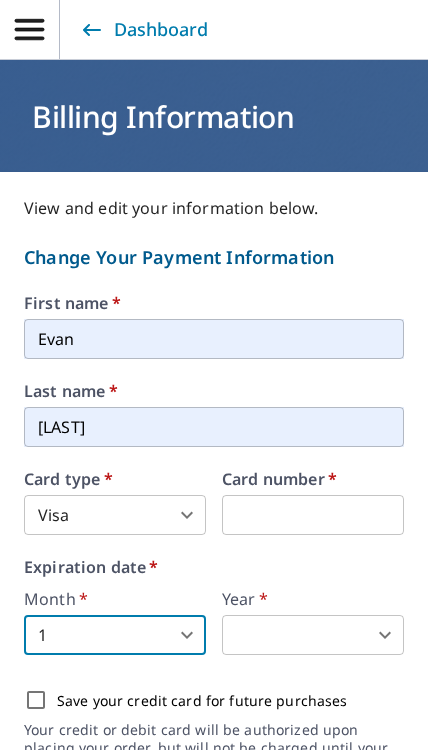 click on "EB EB
Dashboard Billing Information View and edit your information below. Change Your Payment Information First name   * Evan ​ Last name   * Bloehs ​ Card type   * Visa 2 ​ Card number   * Expiration date   * Month   * 1 1 ​ Year   * ​ 0 ​ Save your credit card for future purchases Your credit or debit card will be authorized upon placing your order, but will not be charged until your report is delivered. Authorization may show on your debit card but you will not be charged until the report is sent. Change Your Billing Address Please verify the billing address matches the payment information. Billing email   * evanbloehs45@gmail.com ​ Company   * Handyman ​ Country   * United States US ​ Phone 251-597-1969 ​ Ext. ​ Secondary phone ​ Ext. ​ Address 215 s. Mill st. ​ City OLNEY ​ State AL AL ​ Zip code 62450 ​ Save Cancel Terms of Use  |  Privacy Policy" at bounding box center (214, 375) 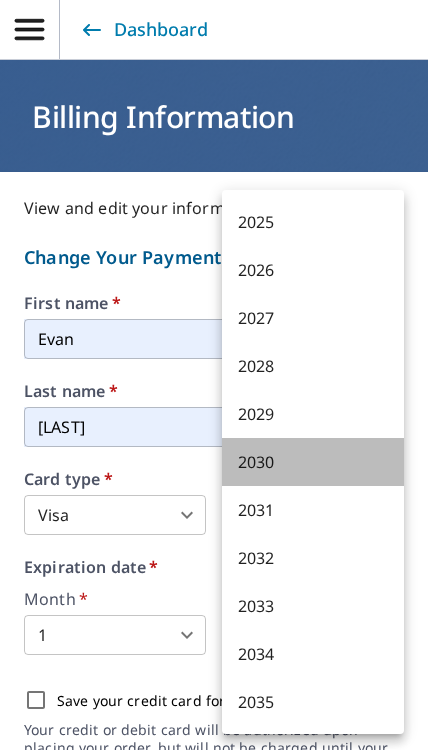 click on "2030" at bounding box center [313, 462] 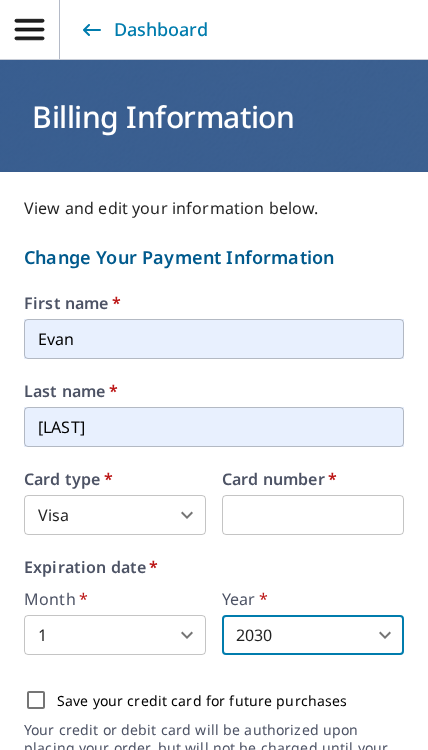 click on "Save your credit card for future purchases" at bounding box center [36, 700] 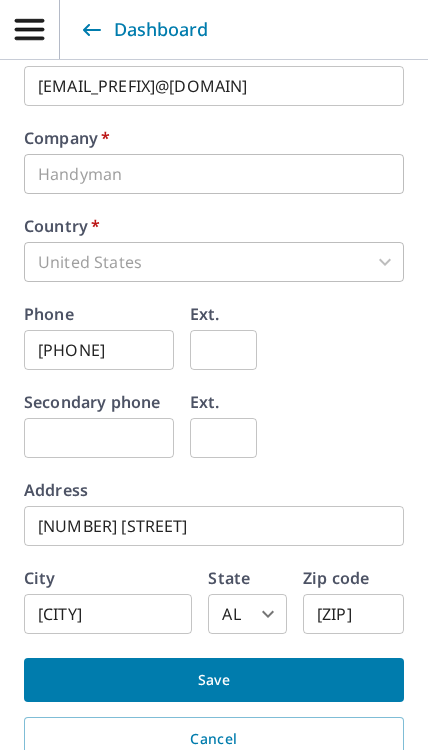 scroll, scrollTop: 918, scrollLeft: 0, axis: vertical 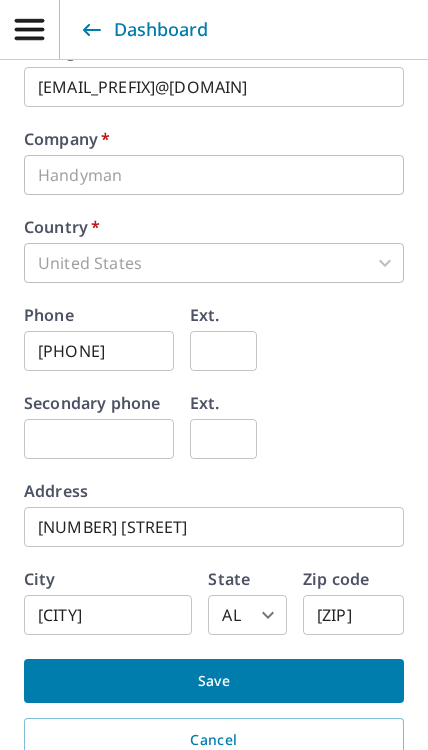 click on "Save" at bounding box center [214, 681] 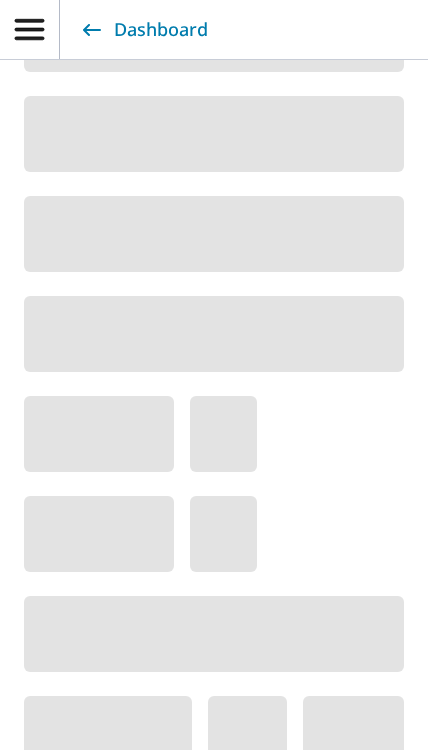 scroll, scrollTop: 0, scrollLeft: 0, axis: both 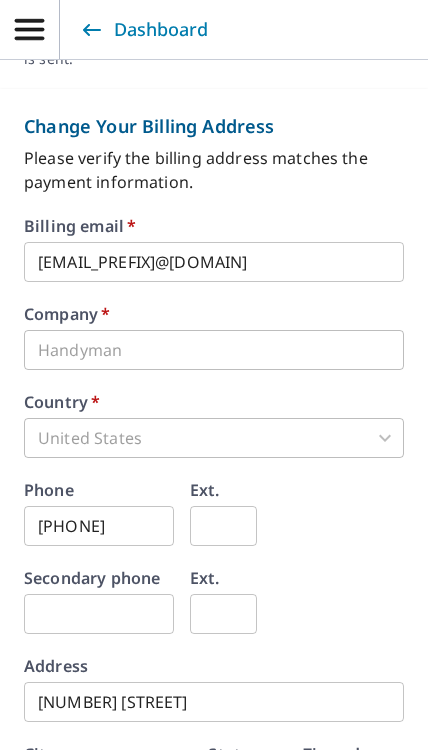 click on "United States" at bounding box center [214, 438] 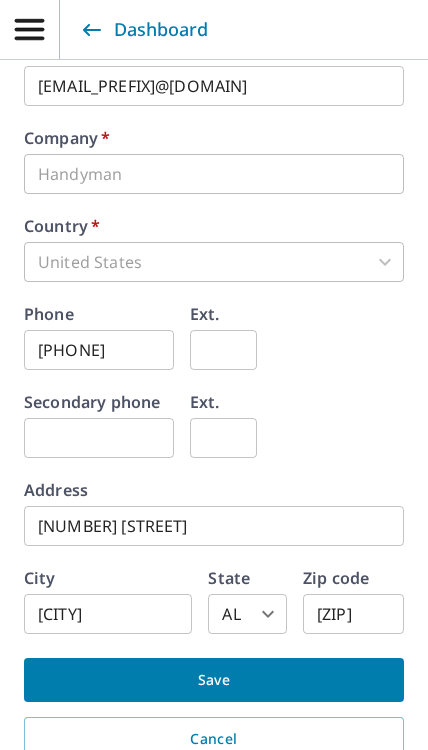 scroll, scrollTop: 983, scrollLeft: 0, axis: vertical 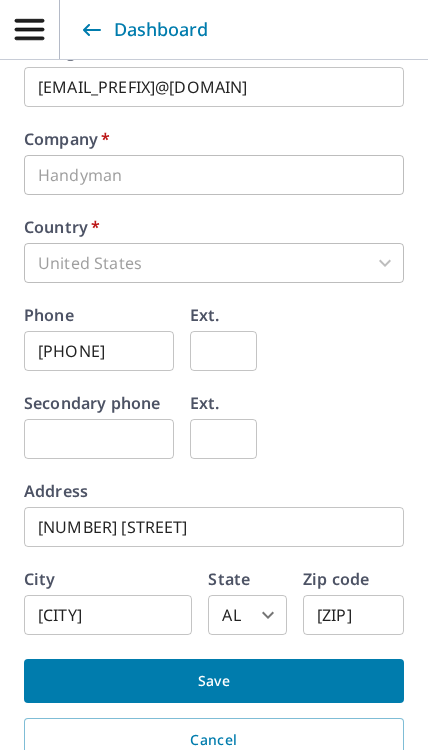 click on "**********" at bounding box center (214, 375) 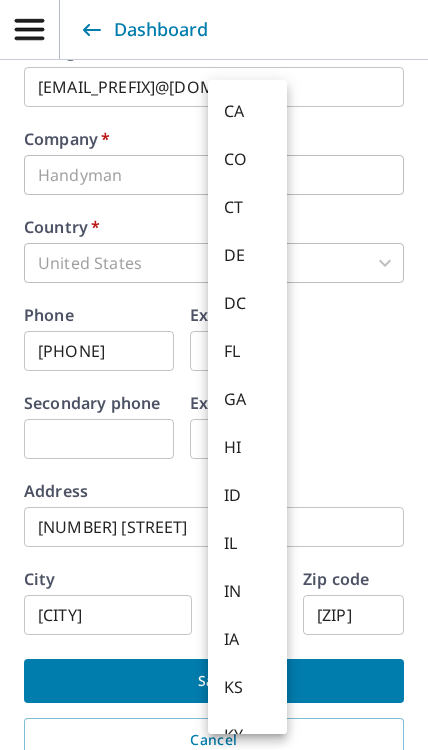 scroll, scrollTop: 218, scrollLeft: 0, axis: vertical 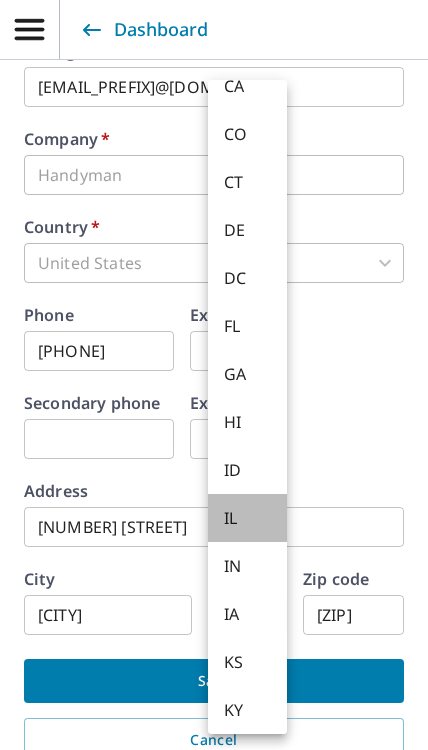 click on "IL" at bounding box center (247, 518) 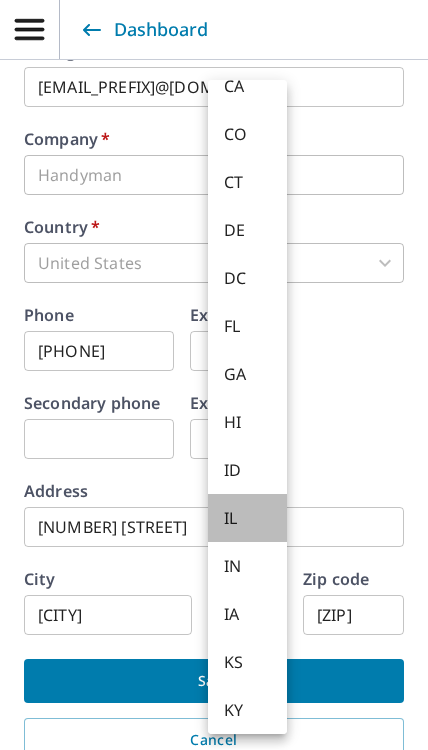 type on "IL" 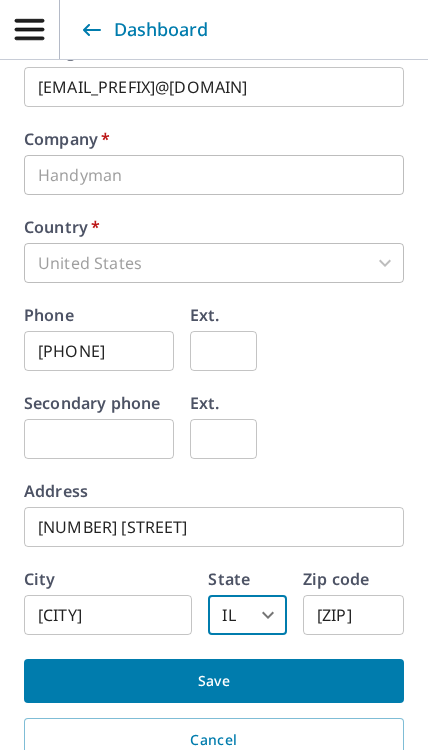 click on "Save" at bounding box center (214, 681) 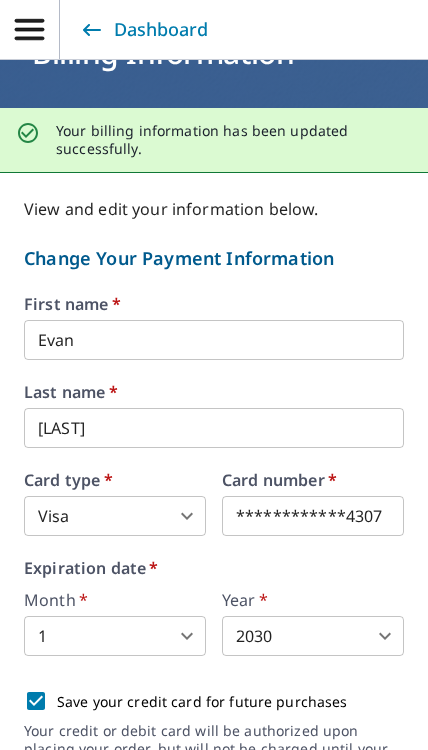 scroll, scrollTop: 64, scrollLeft: 0, axis: vertical 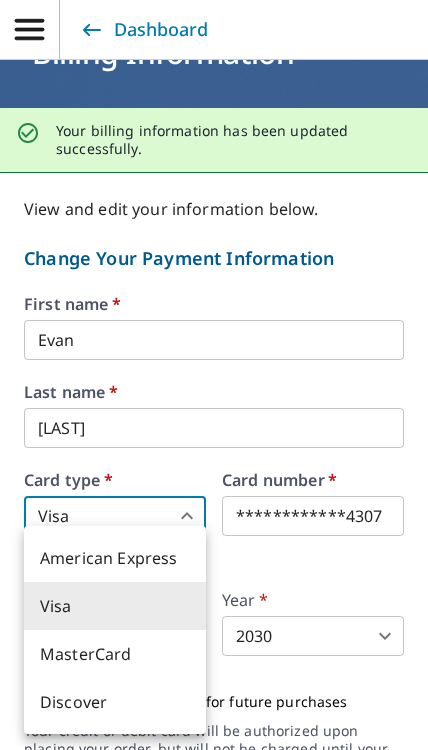click on "MasterCard" at bounding box center (115, 654) 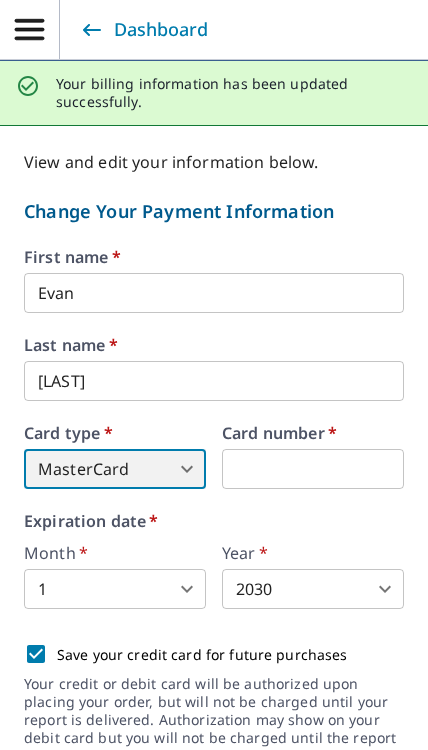 scroll, scrollTop: 158, scrollLeft: 0, axis: vertical 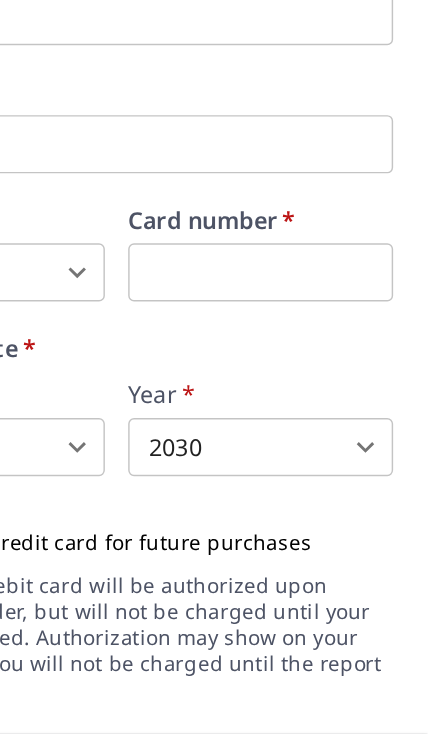 type on "2" 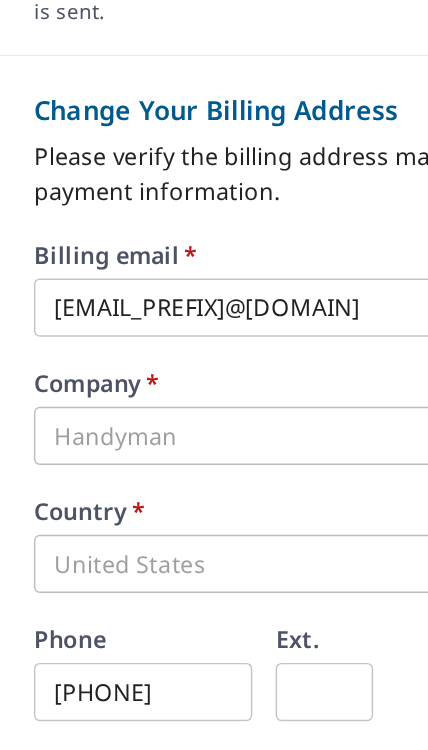 scroll, scrollTop: 590, scrollLeft: 0, axis: vertical 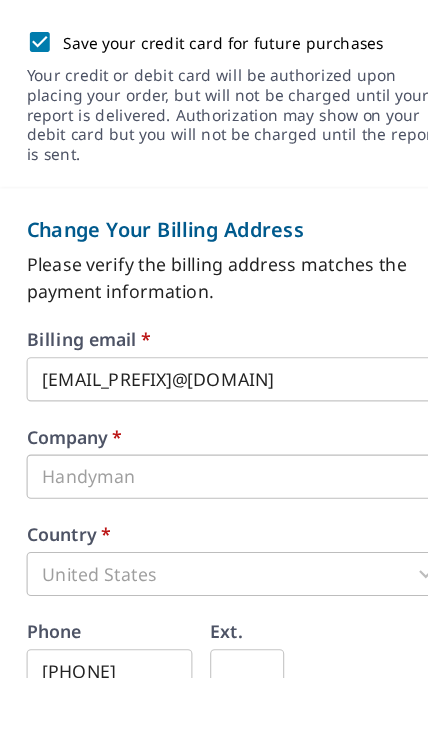 click on "United States" at bounding box center [214, 656] 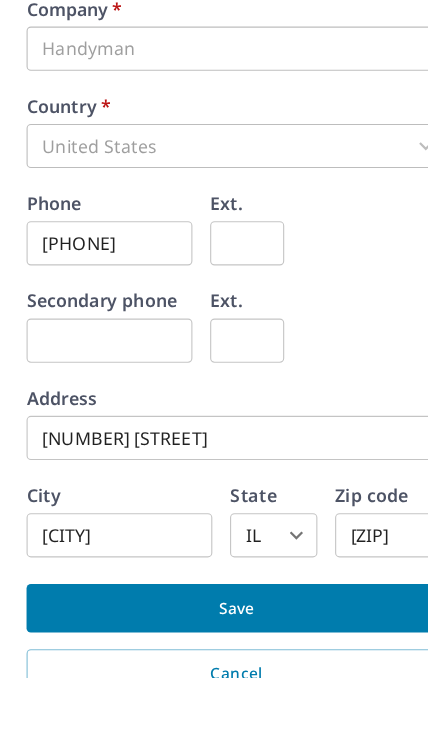 scroll, scrollTop: 981, scrollLeft: 0, axis: vertical 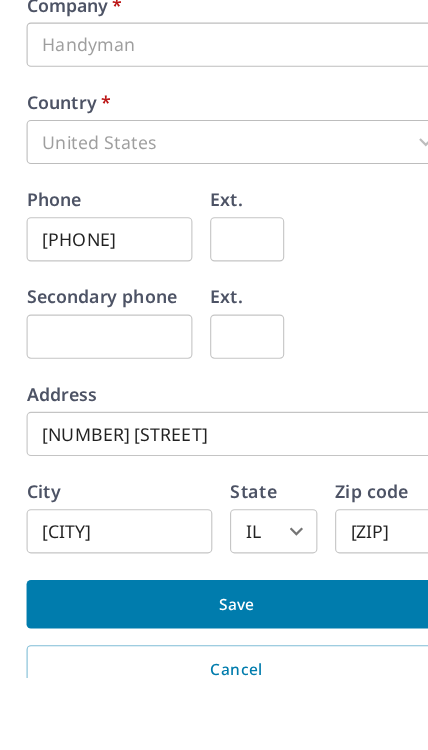 click at bounding box center [99, 441] 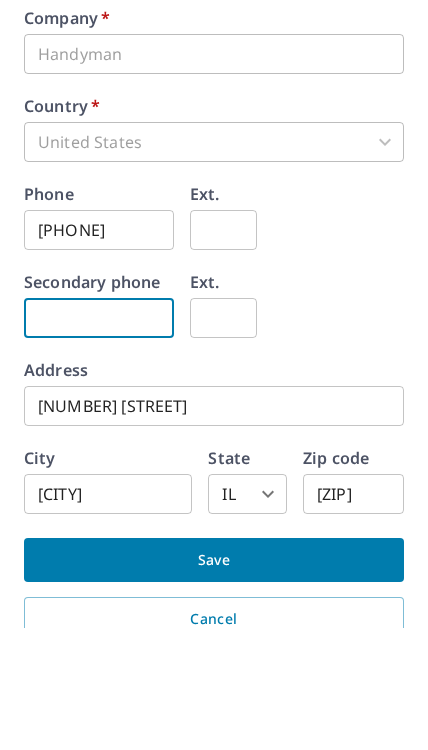 click at bounding box center (99, 441) 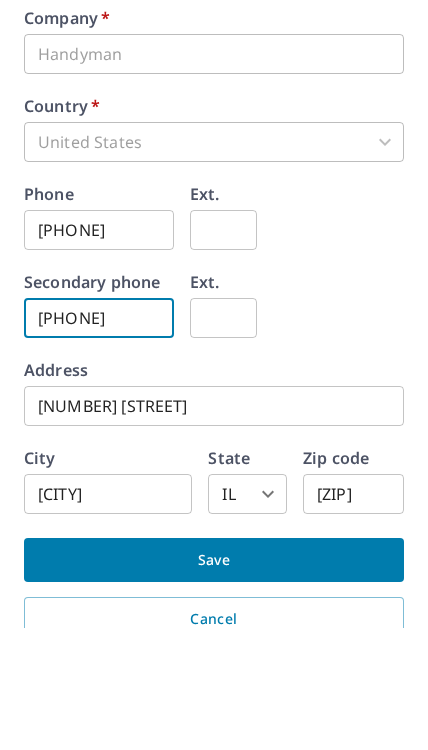 type on "730-257-9022" 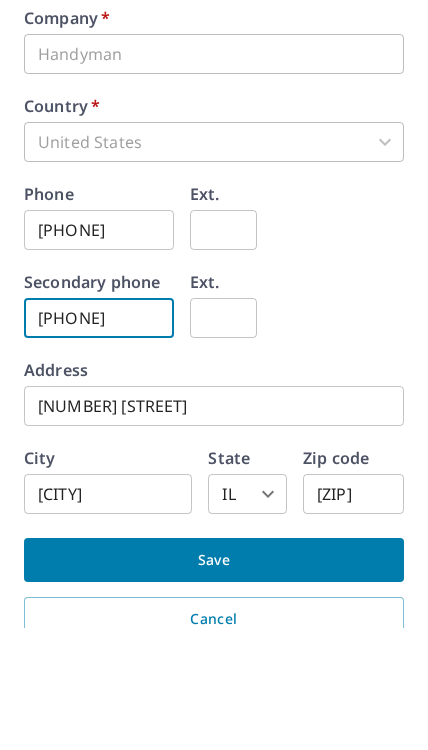 click on "Save" at bounding box center (214, 683) 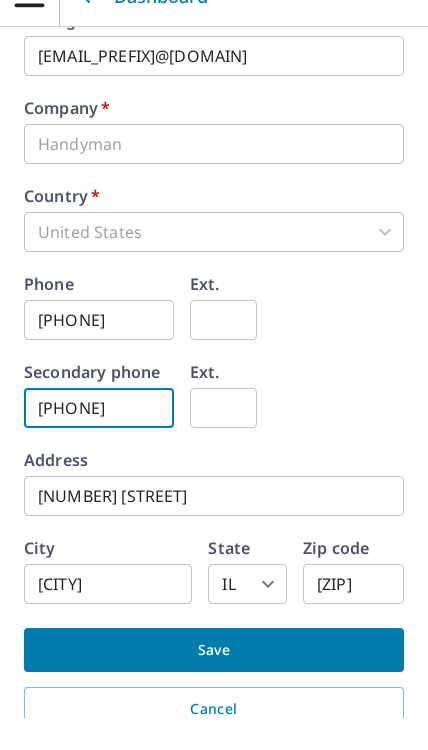 scroll, scrollTop: 0, scrollLeft: 0, axis: both 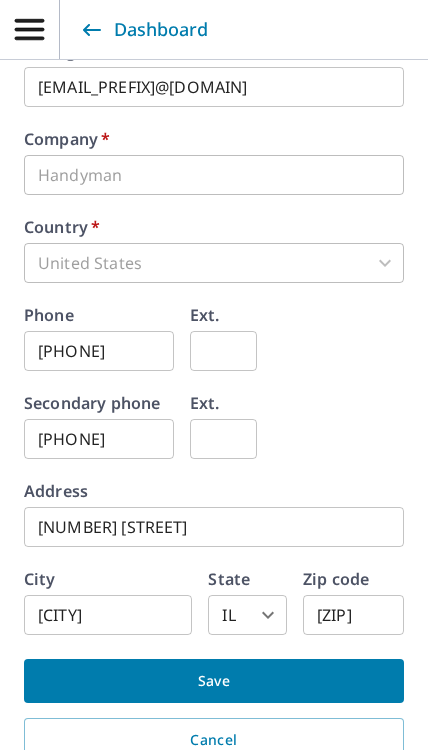 click on "United States" at bounding box center [214, 263] 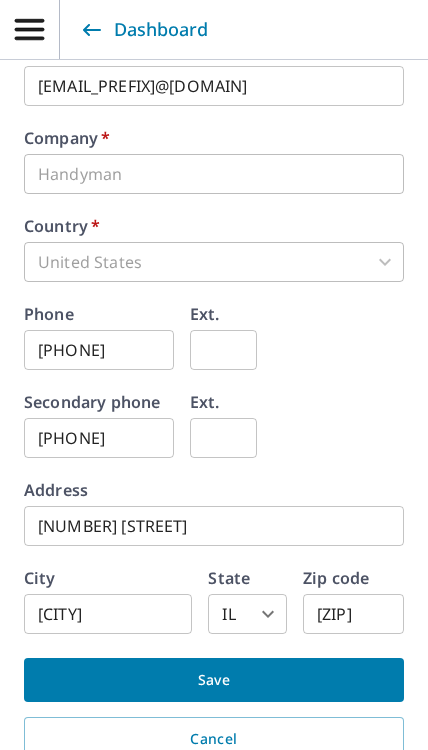 scroll, scrollTop: 983, scrollLeft: 0, axis: vertical 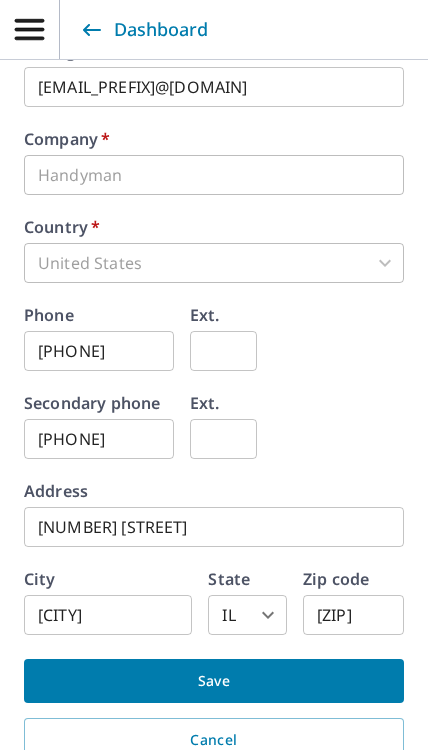 click on "Save" at bounding box center (214, 681) 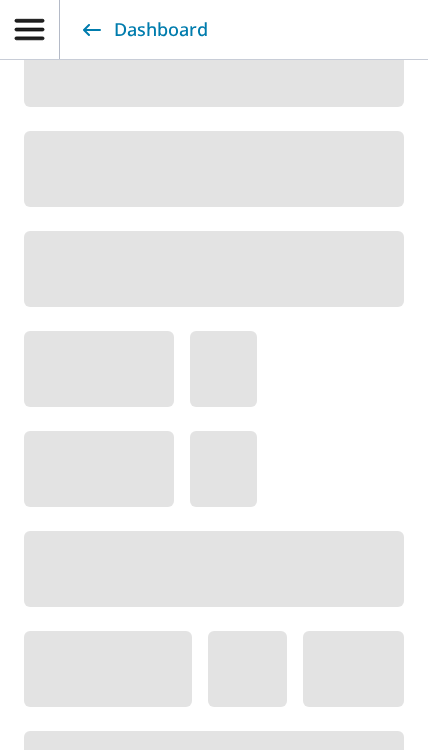 scroll, scrollTop: 0, scrollLeft: 0, axis: both 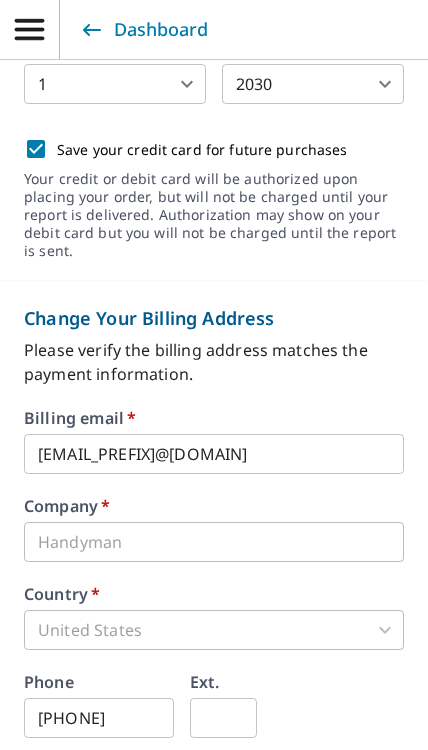 click on "evanbloehs45@gmail.com" at bounding box center (214, 454) 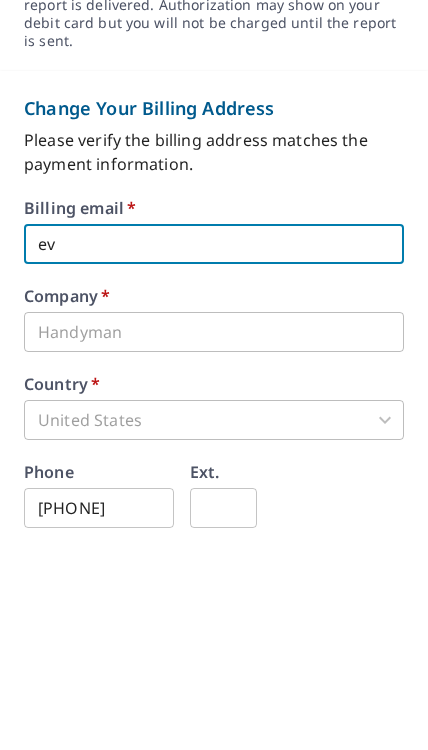 type on "e" 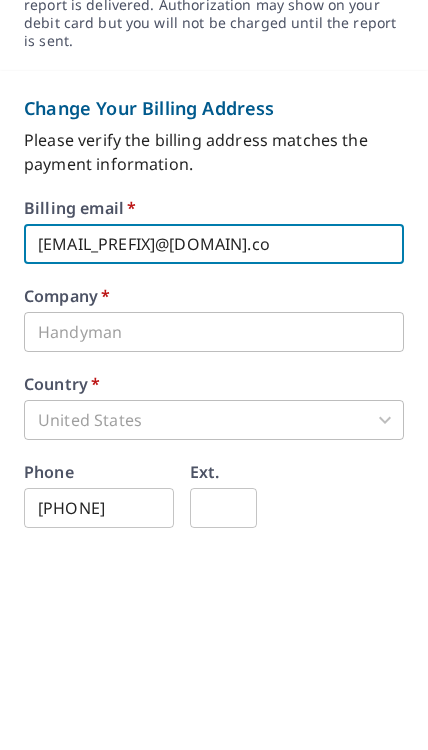 type on "Machomanrandysavage45@gmail.com" 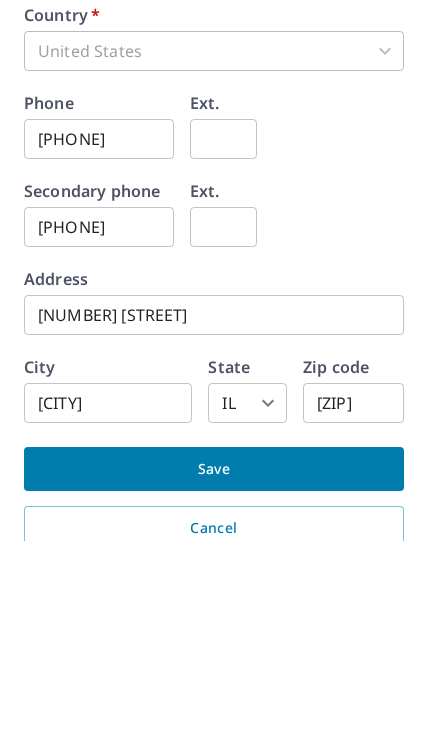 scroll, scrollTop: 983, scrollLeft: 0, axis: vertical 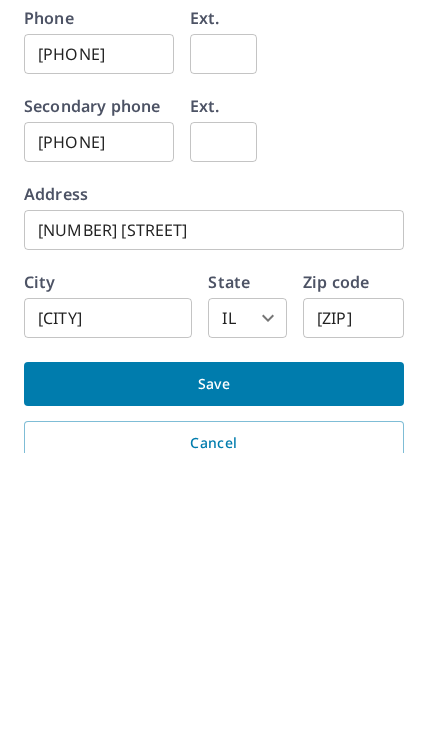 click on "Save" at bounding box center [214, 681] 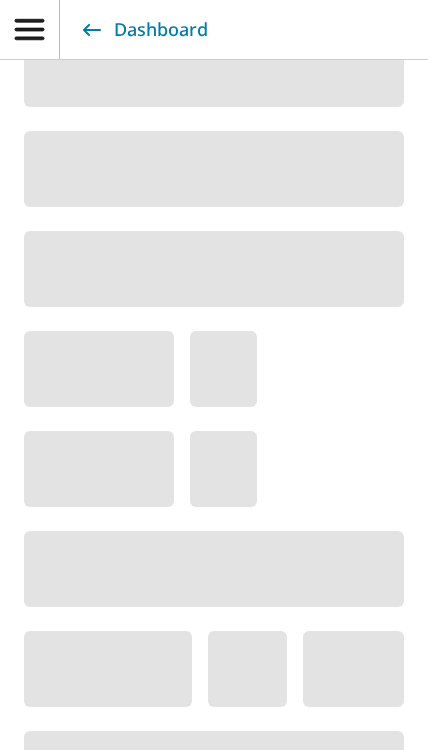 scroll, scrollTop: 0, scrollLeft: 0, axis: both 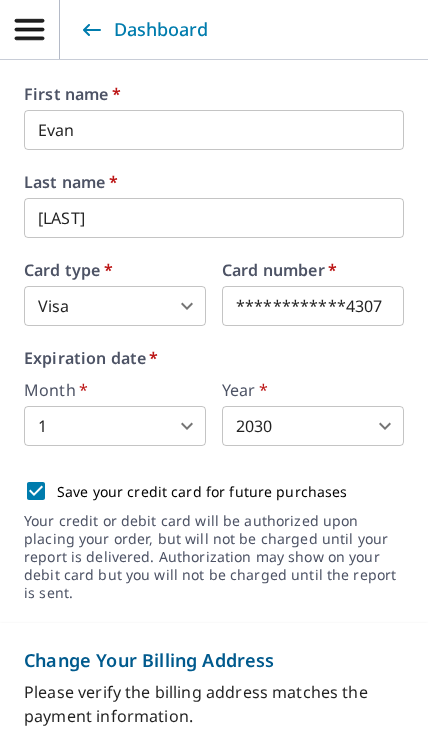 click on "Expiration date   *" at bounding box center (214, 358) 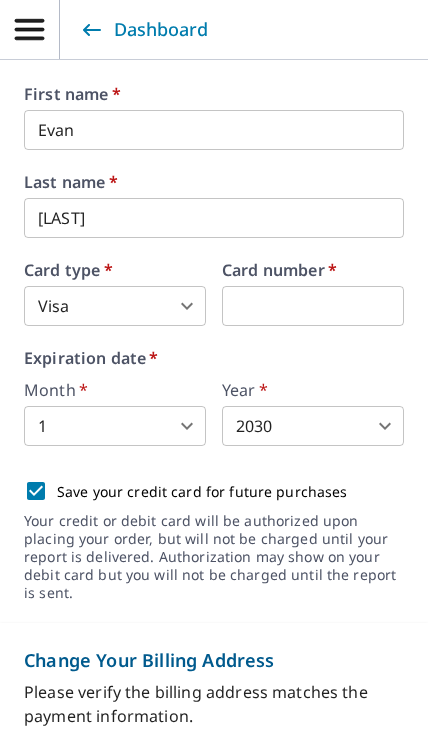 type on "3" 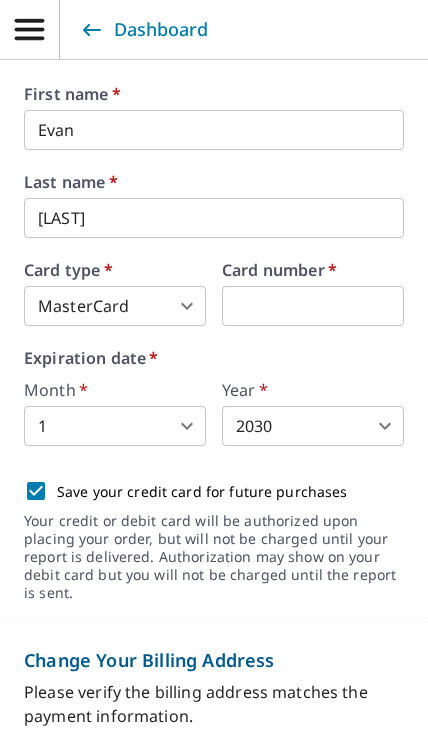 click on "EB EB
Dashboard Billing Information Your billing information has been updated successfully. View and edit your information below. Change Your Payment Information First name   * Evan ​ Last name   * Bloehs ​ Card type   * MasterCard 3 ​ Card number   * Expiration date   * Month   * 1 1 ​ Year   * 2030 2030 ​ Save your credit card for future purchases Your credit or debit card will be authorized upon placing your order, but will not be charged until your report is delivered. Authorization may show on your debit card but you will not be charged until the report is sent. Change Your Billing Address Please verify the billing address matches the payment information. Billing email   * Machomanrandysavage45@gmail.com ​ Company   * Handyman ​ Country   * United States US ​ Phone 251-597-1969 ​ Ext. ​ Secondary phone 730-257-9022 ​ Ext. ​ Address 215 s. Mill st. ​ City OLNEY ​ State IL IL ​ Zip code 62450 ​ Save Cancel Terms of Use  |  Privacy Policy" at bounding box center [214, 375] 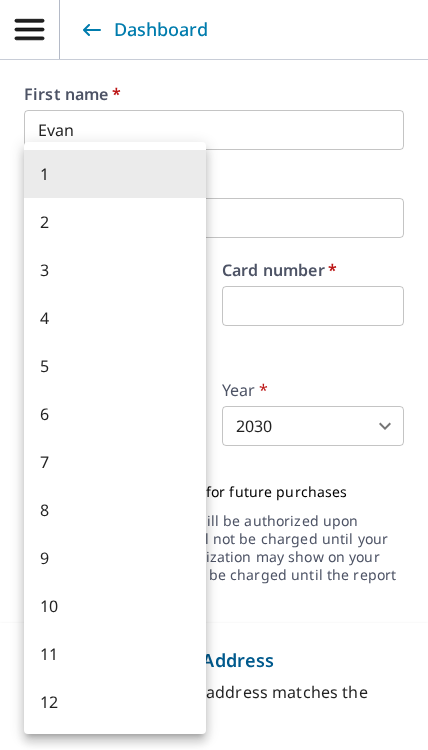 click on "3" at bounding box center (115, 270) 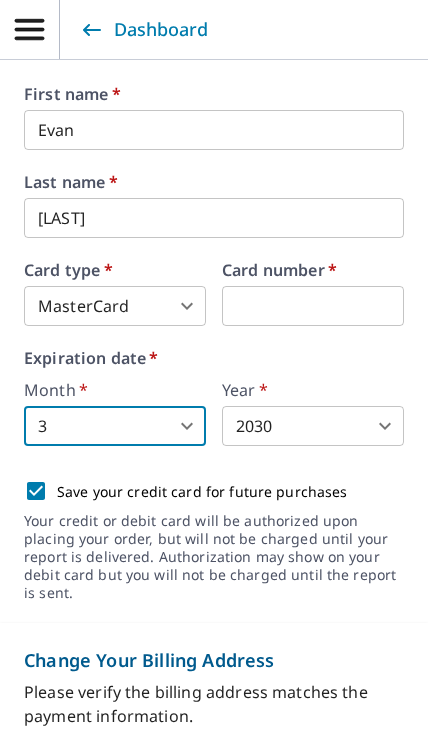 click on "EB EB
Dashboard Billing Information Your billing information has been updated successfully. View and edit your information below. Change Your Payment Information First name   * Evan ​ Last name   * Bloehs ​ Card type   * MasterCard 3 ​ Card number   * Expiration date   * Month   * 3 3 ​ Year   * 2030 2030 ​ Save your credit card for future purchases Your credit or debit card will be authorized upon placing your order, but will not be charged until your report is delivered. Authorization may show on your debit card but you will not be charged until the report is sent. Change Your Billing Address Please verify the billing address matches the payment information. Billing email   * Machomanrandysavage45@gmail.com ​ Company   * Handyman ​ Country   * United States US ​ Phone 251-597-1969 ​ Ext. ​ Secondary phone 730-257-9022 ​ Ext. ​ Address 215 s. Mill st. ​ City OLNEY ​ State IL IL ​ Zip code 62450 ​ Save Cancel Terms of Use  |  Privacy Policy" at bounding box center [214, 375] 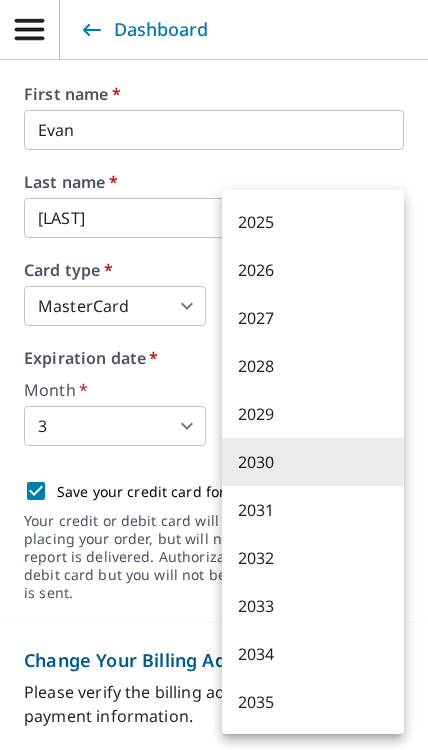 click on "2029" at bounding box center (313, 414) 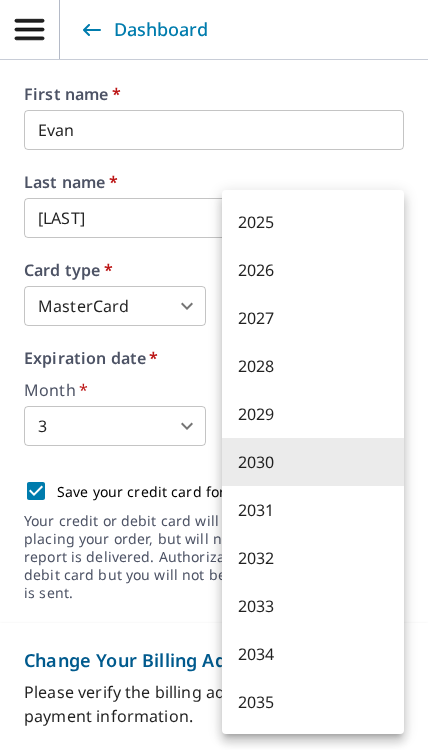 type on "2029" 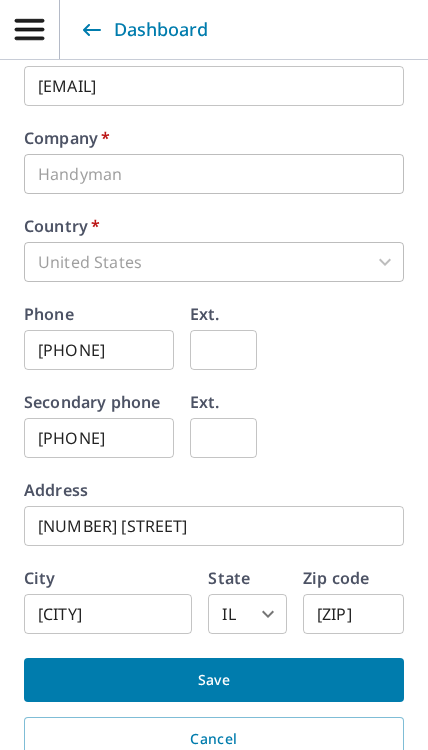 scroll, scrollTop: 983, scrollLeft: 0, axis: vertical 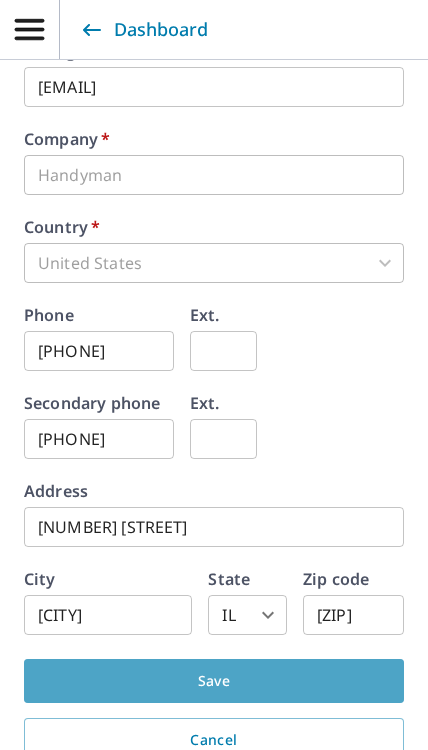 click on "Save" at bounding box center [214, 681] 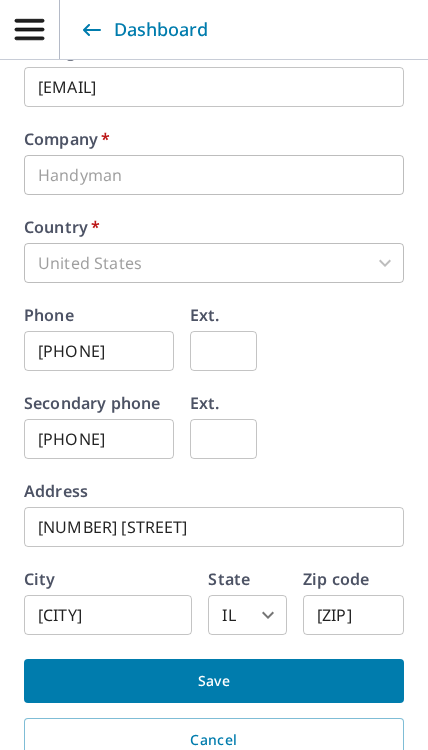 scroll, scrollTop: 978, scrollLeft: 0, axis: vertical 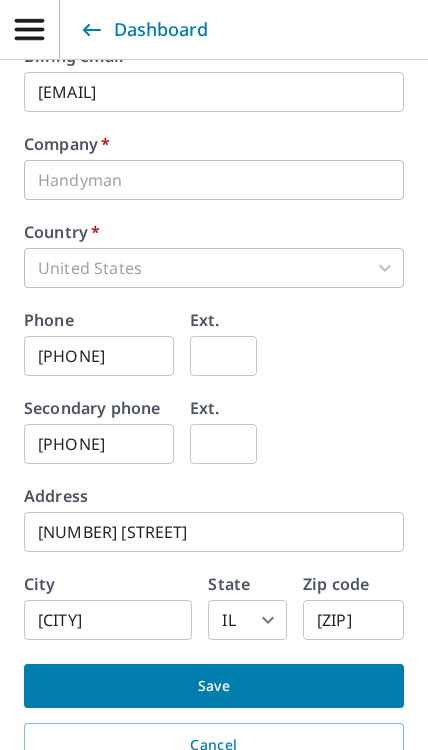 click on "Company   * Handyman ​" at bounding box center [214, 168] 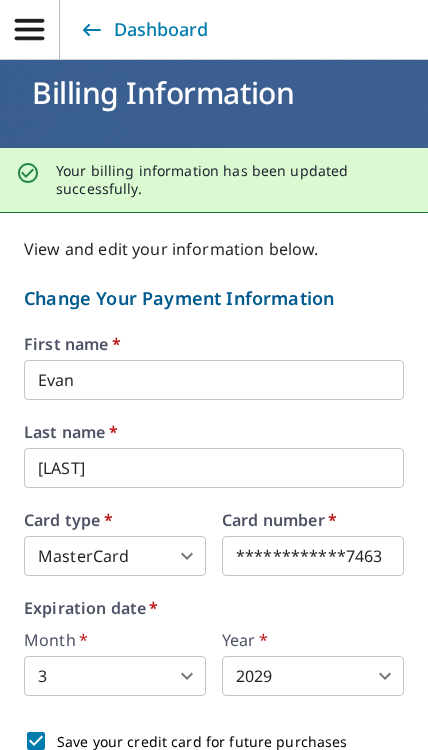 scroll, scrollTop: 26, scrollLeft: 0, axis: vertical 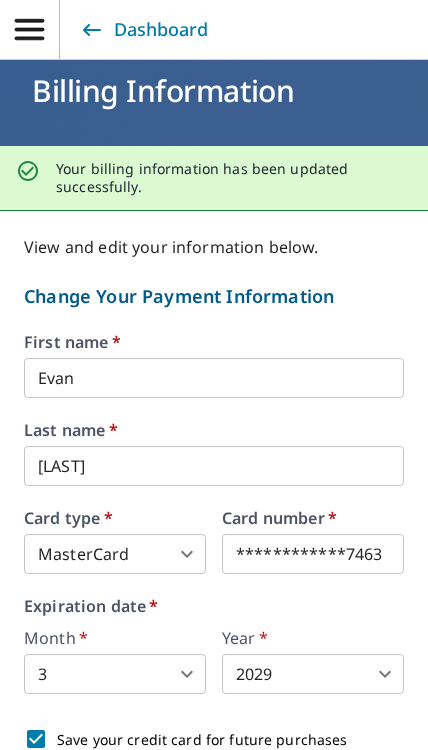 click 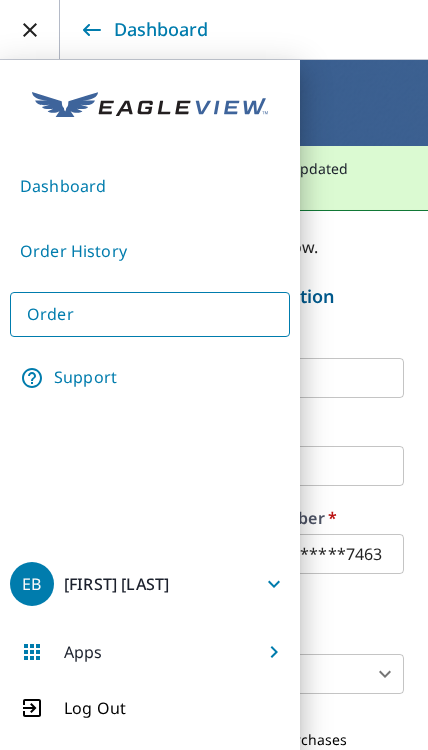 click on "Order History" at bounding box center (150, 251) 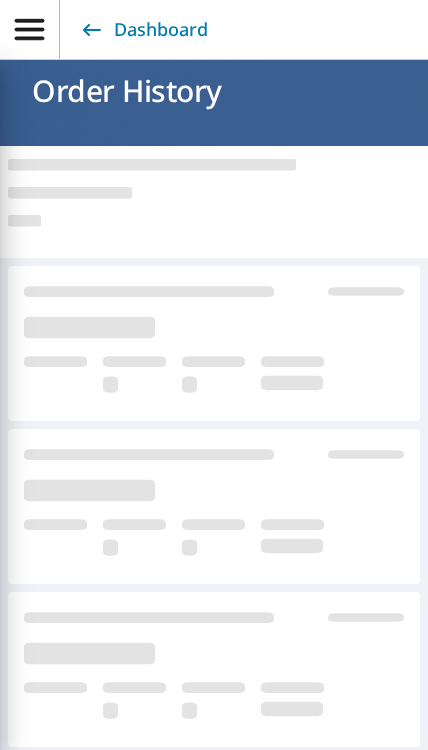 scroll, scrollTop: 0, scrollLeft: 0, axis: both 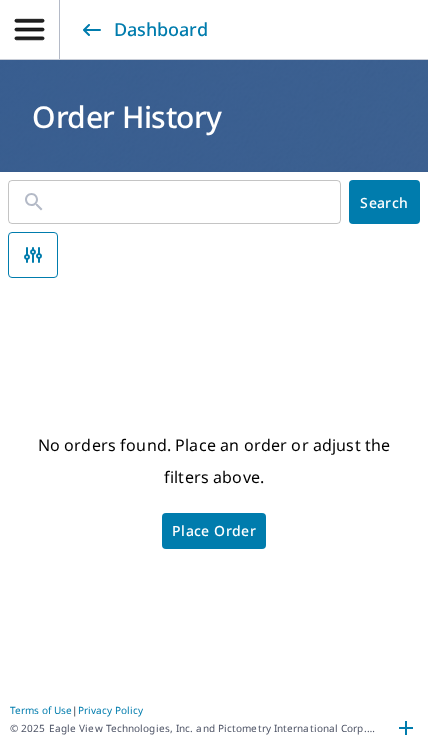 click at bounding box center (200, 202) 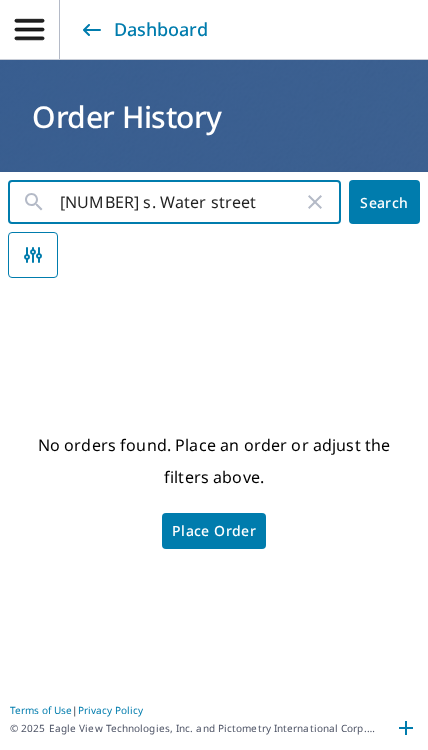 type on "1503 s. Water street" 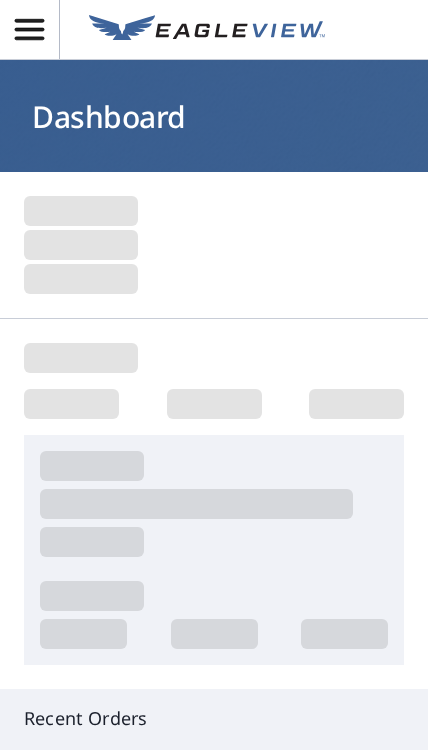 scroll, scrollTop: 0, scrollLeft: 0, axis: both 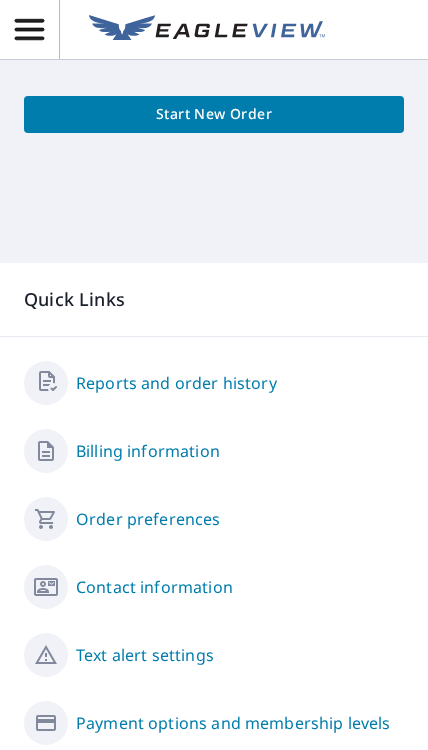 click on "Contact information" at bounding box center (154, 587) 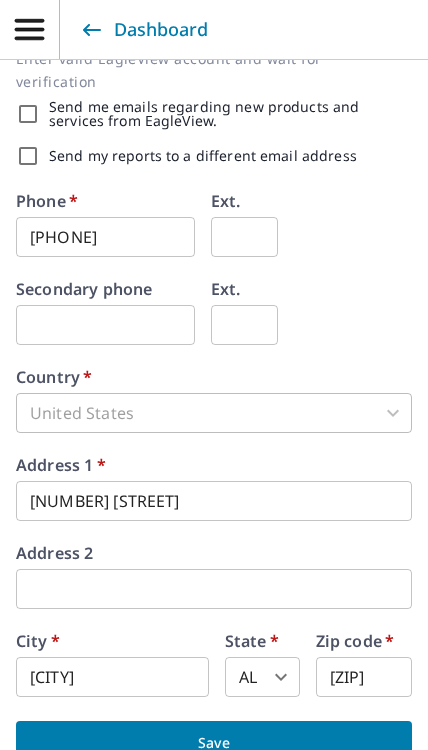 click on "Dashboard" at bounding box center [142, 30] 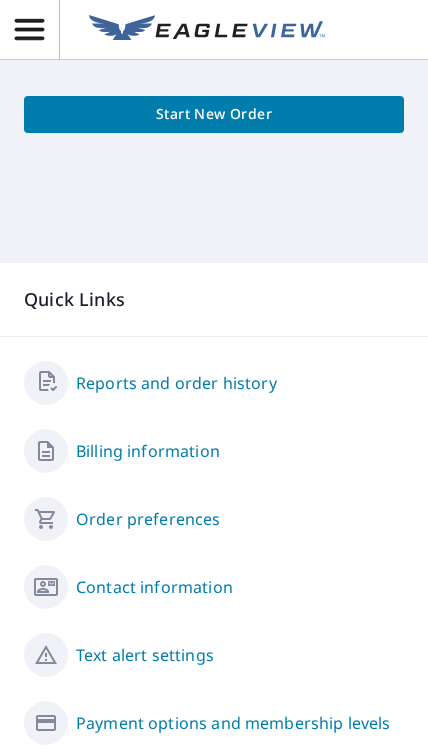scroll, scrollTop: 74, scrollLeft: 0, axis: vertical 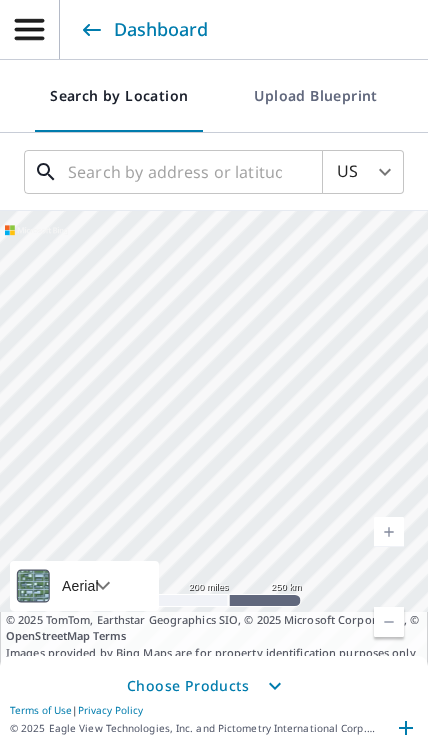 click at bounding box center [175, 172] 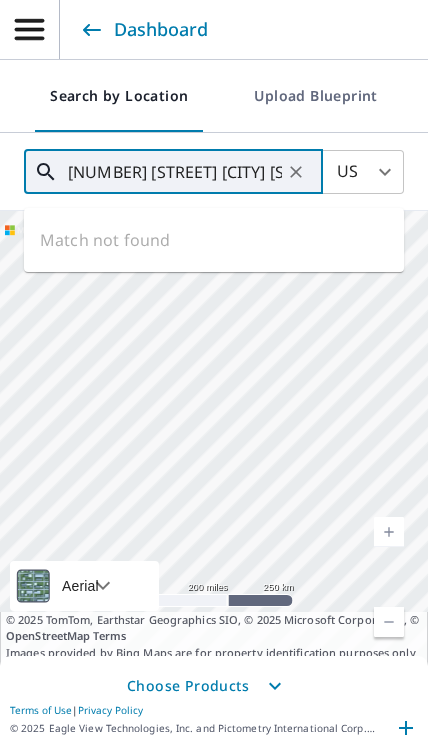 type on "1503 s. water street glucose illinois" 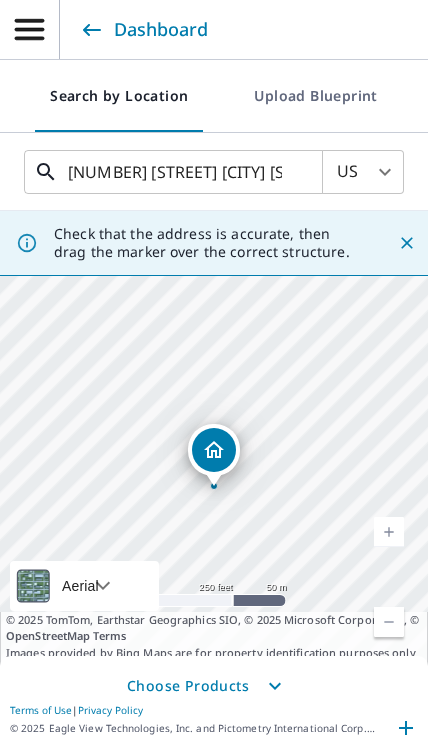 click on "1503 s. water street glucose illinois" at bounding box center (175, 172) 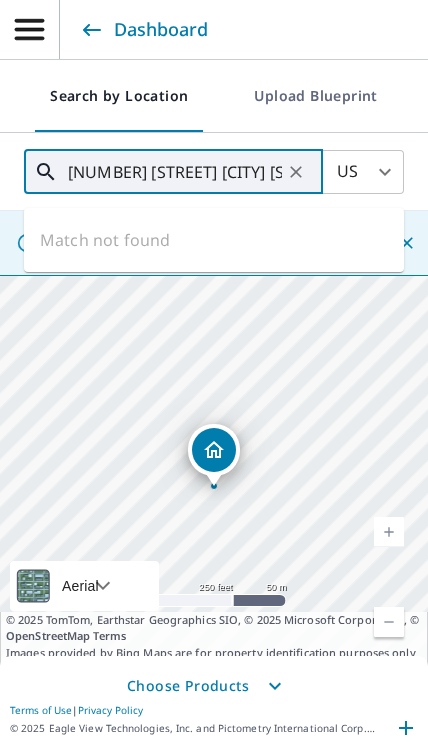 click 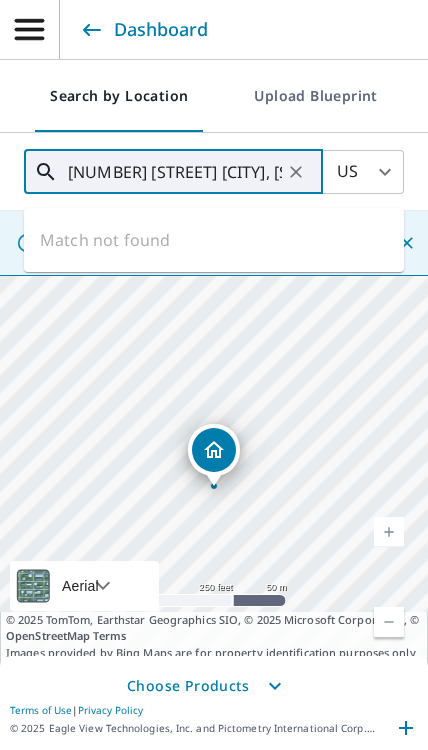 type on "1503 s. water at. temple hill, illinois" 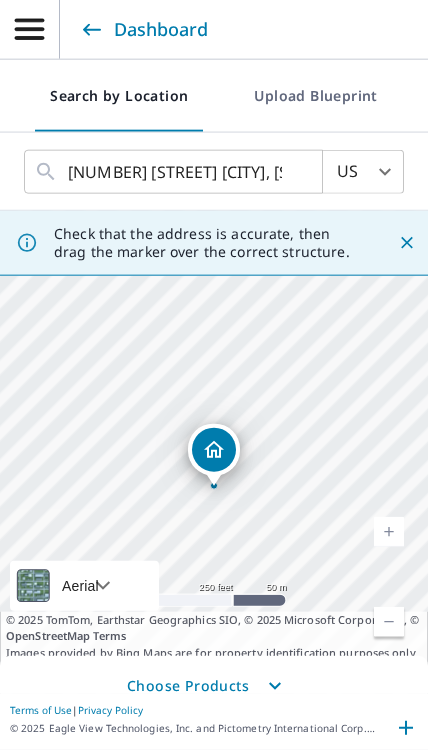 scroll, scrollTop: 74, scrollLeft: 0, axis: vertical 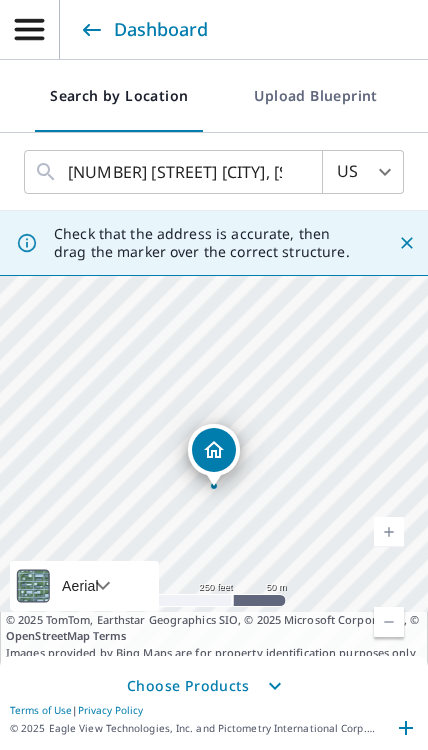 click 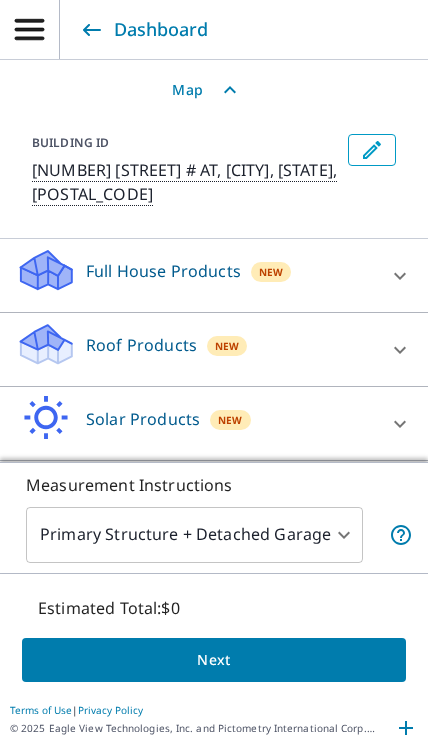 scroll, scrollTop: 101, scrollLeft: 0, axis: vertical 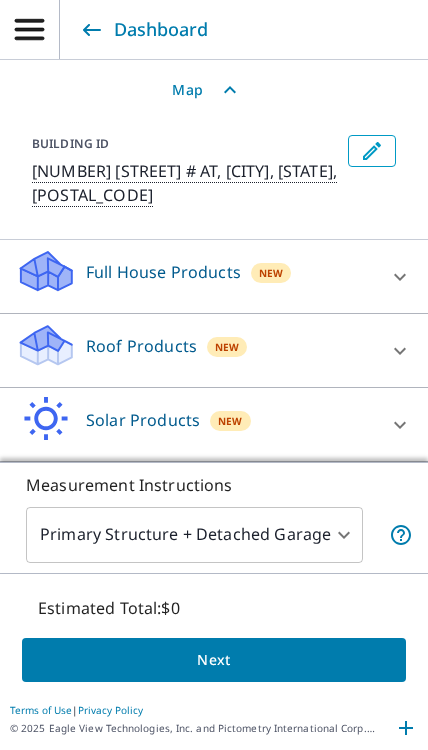 click at bounding box center (400, 351) 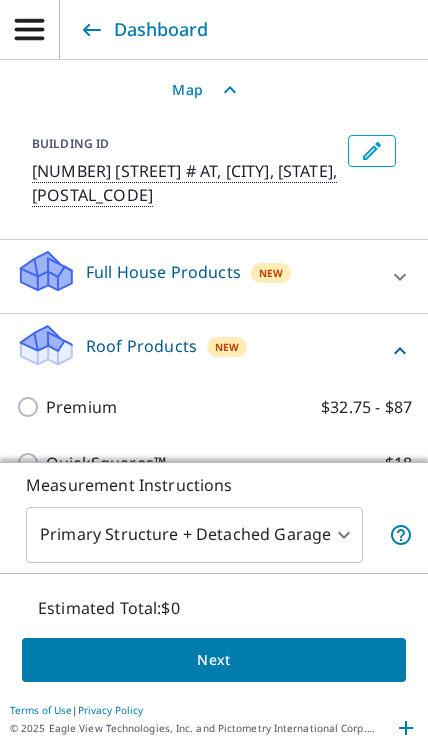 click on "Premium $32.75 - $87" at bounding box center (31, 407) 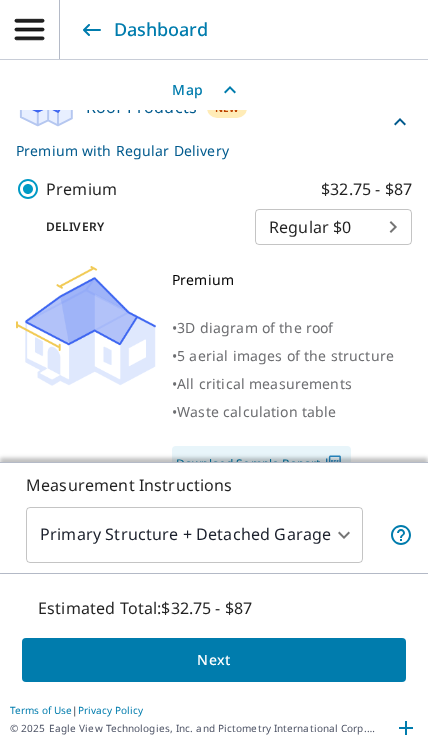 scroll, scrollTop: 343, scrollLeft: 0, axis: vertical 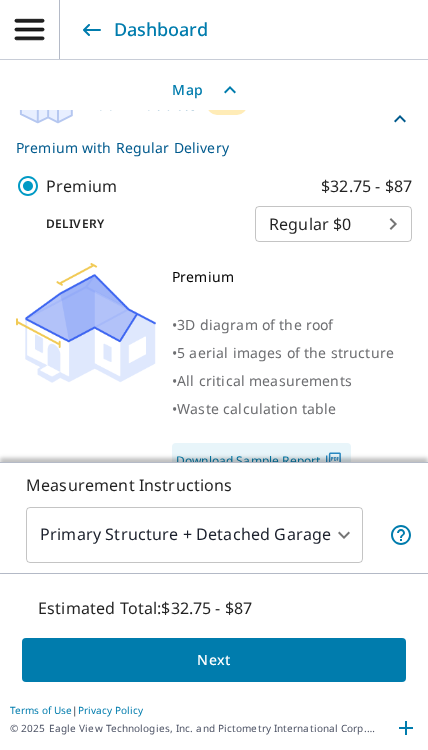 click on "EB EB
Dashboard Search by Location Upload Blueprint US US ​ 1503 s. water at. temple hill, illinois ​ Check that the address is accurate, then drag the marker over the correct structure. 1503 S Water St # AT Temple Hill, IL 62938 250 feet 50 m © 2025 TomTom, © 2025 Maxar, © 2025 Microsoft Corporation,  © OpenStreetMap Terms Aerial Road A standard road map Aerial A detailed look from above Labels Labels © 2025 TomTom, Earthstar Geographics SIO, © 2025 Microsoft Corporation, ©   OpenStreetMap   Terms Images provided by Bing Maps are for property identification purposes only and are not a representation of EagleView images or the availability of images for the property. Map PROPERTY TYPE Residential Commercial Multi-Family This is a complex BUILDING ID 1503 S Water St # AT, Temple Hill, IL, 62938 Full House Products New Full House™ $105 Roof Products New Premium with Regular Delivery Premium $32.75 - $87 Delivery Regular $0 8 ​ Premium • 3D diagram of the roof • • • QuickSquares™ 1" at bounding box center [214, 375] 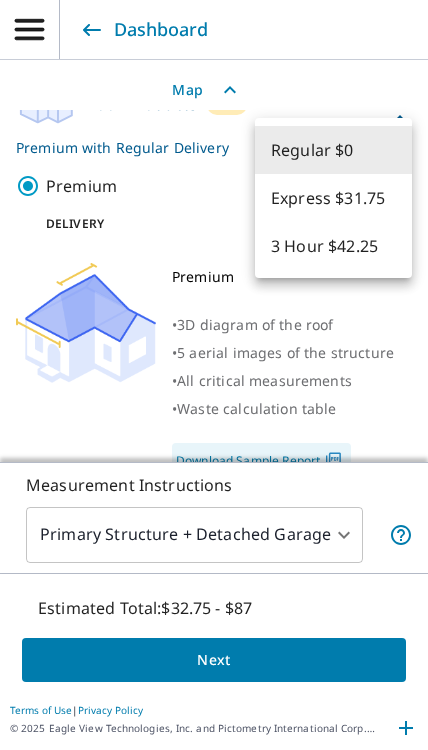 click at bounding box center [214, 375] 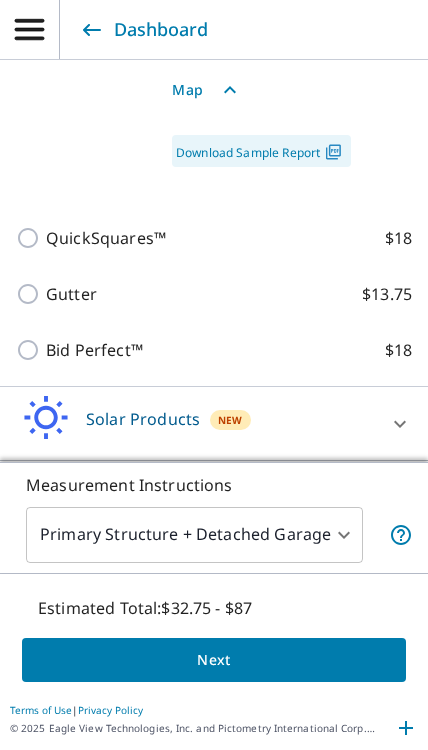 scroll, scrollTop: 650, scrollLeft: 0, axis: vertical 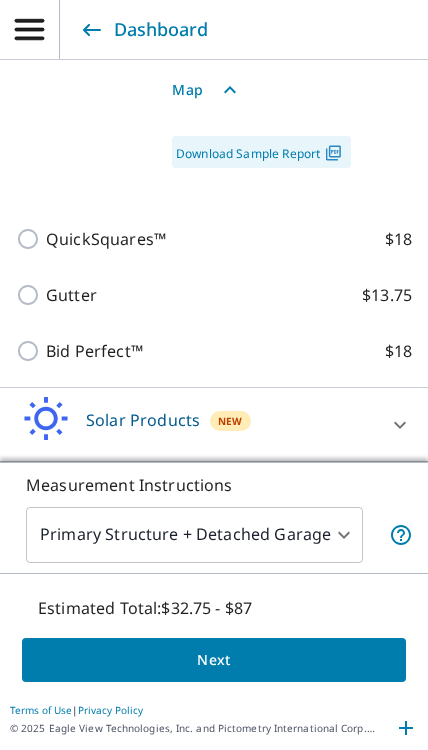 click on "Next" at bounding box center [214, 660] 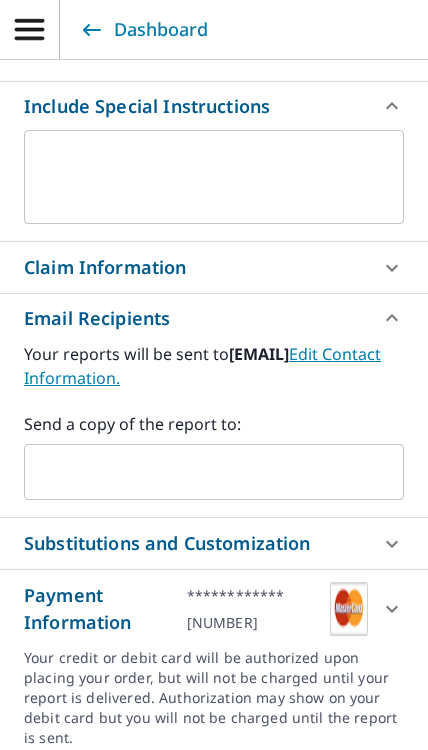scroll, scrollTop: 640, scrollLeft: 0, axis: vertical 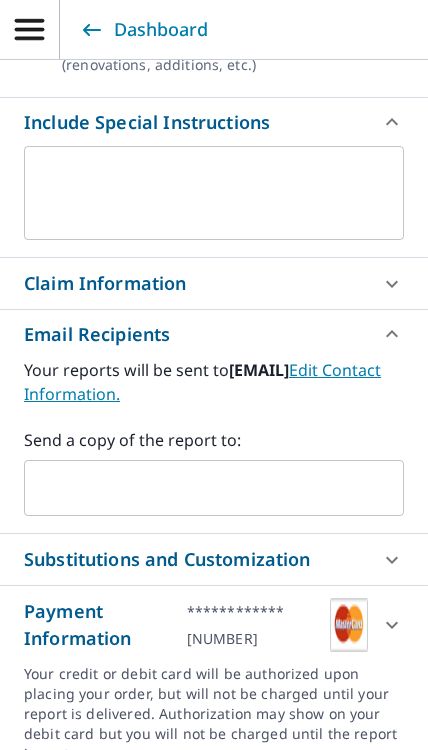 click at bounding box center (392, 560) 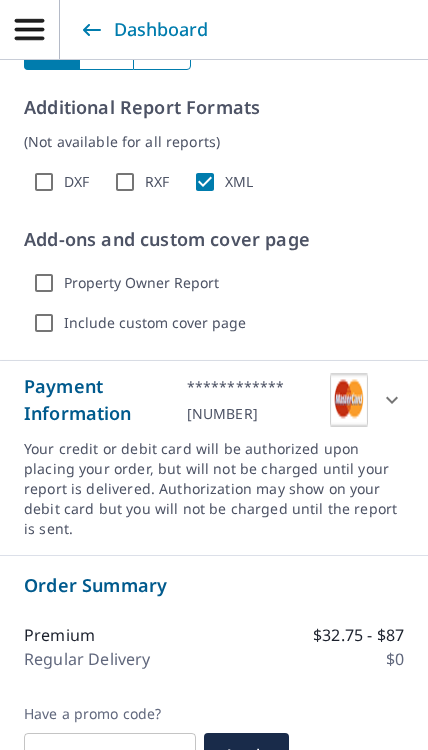 scroll, scrollTop: 1541, scrollLeft: 0, axis: vertical 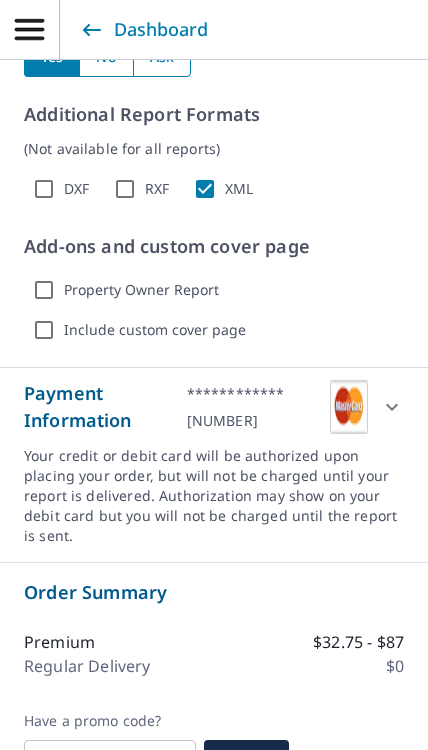 click on "Property Owner Report" at bounding box center [44, 290] 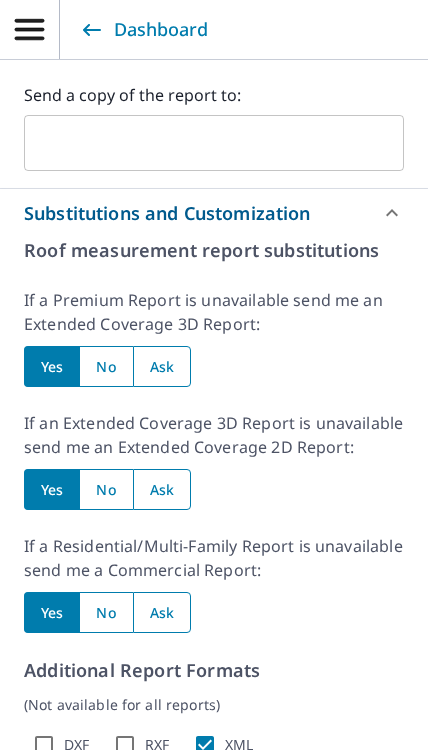 scroll, scrollTop: 984, scrollLeft: 0, axis: vertical 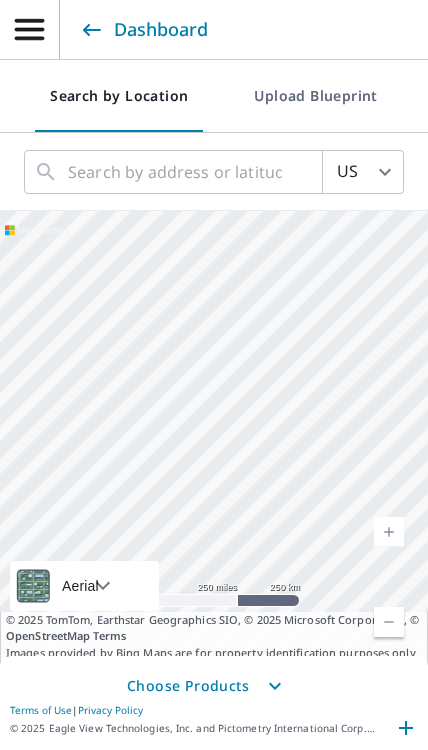 click 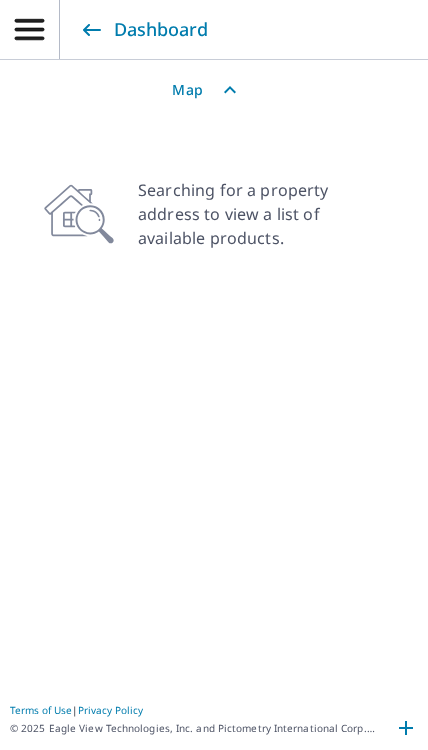 scroll, scrollTop: 1, scrollLeft: 0, axis: vertical 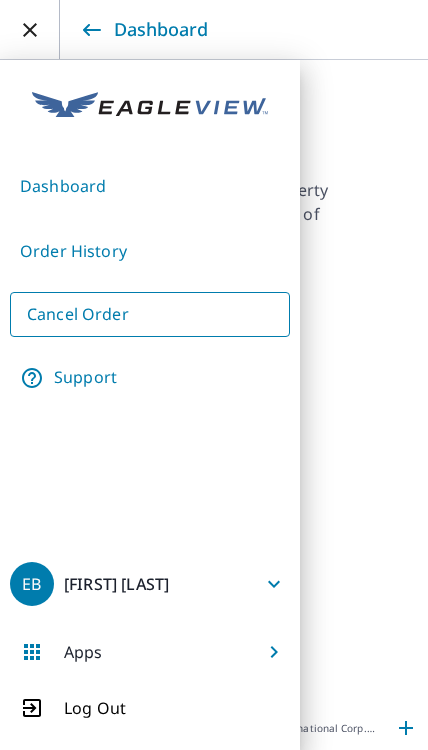 click on "Apps" at bounding box center (150, 652) 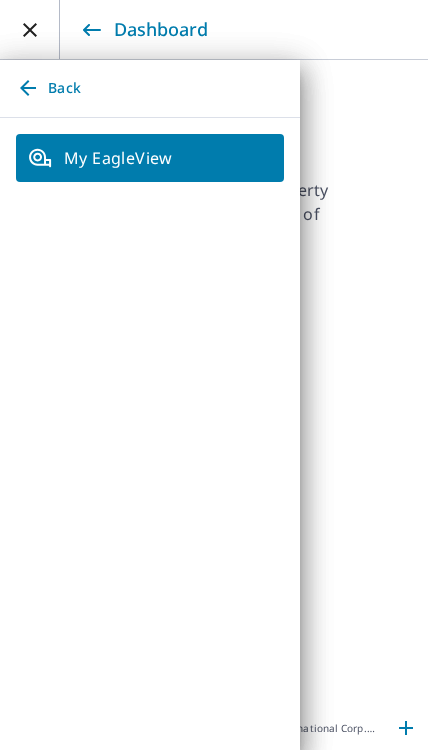 click on "My EagleView" at bounding box center [150, 158] 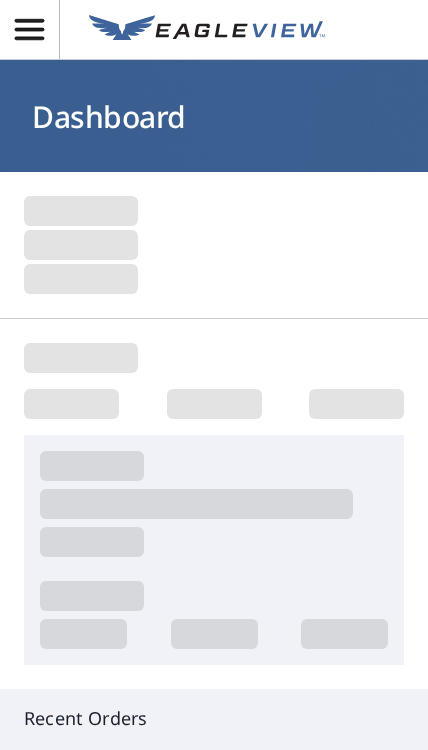 scroll, scrollTop: 0, scrollLeft: 0, axis: both 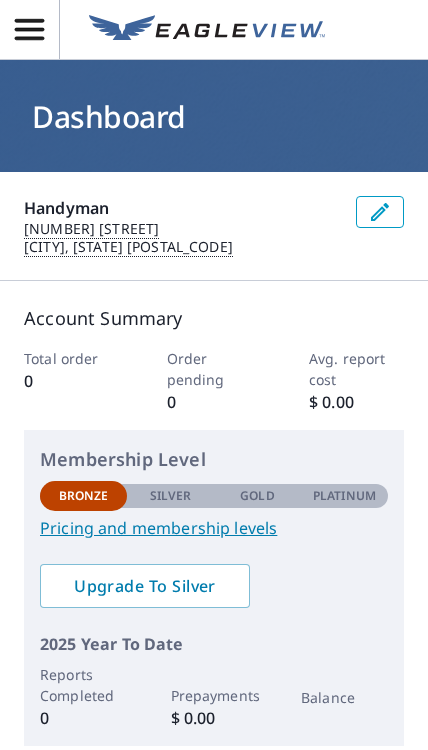 click 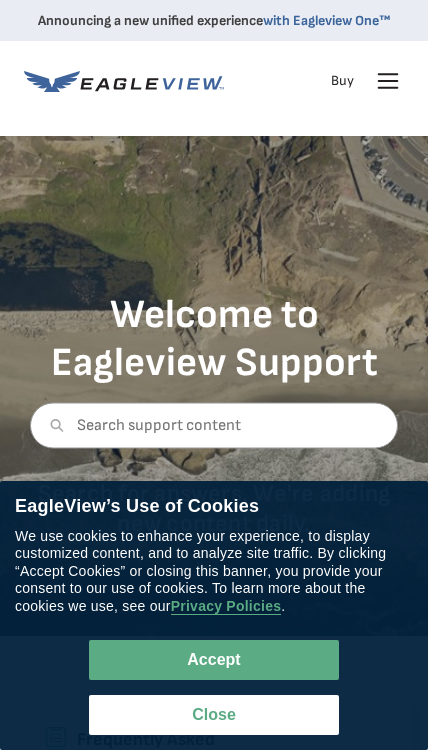 scroll, scrollTop: 0, scrollLeft: 0, axis: both 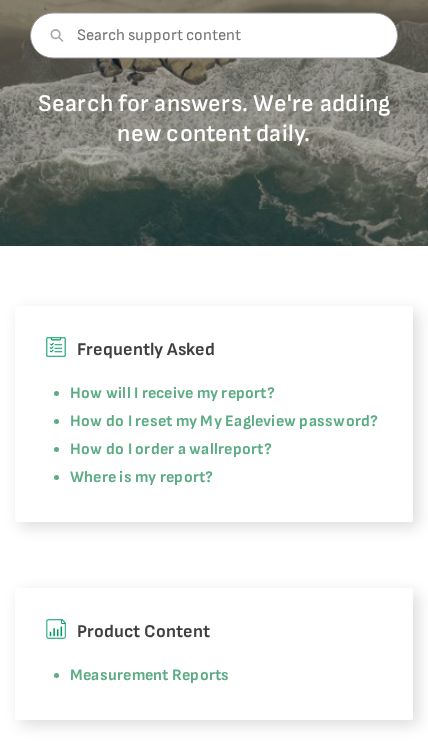click on "Measurement Reports" at bounding box center [150, 675] 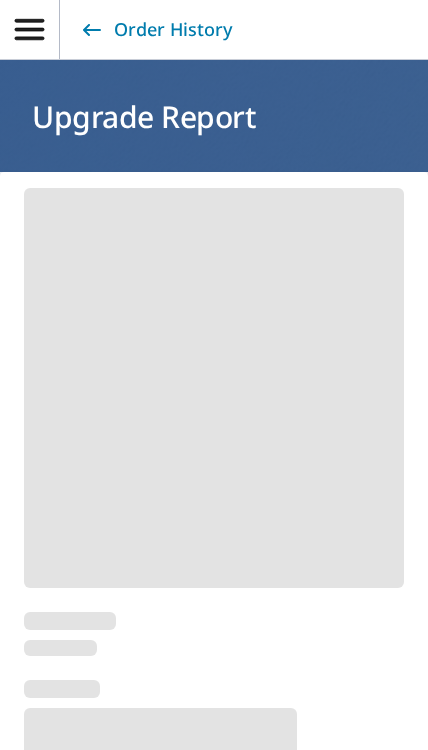 scroll, scrollTop: 0, scrollLeft: 0, axis: both 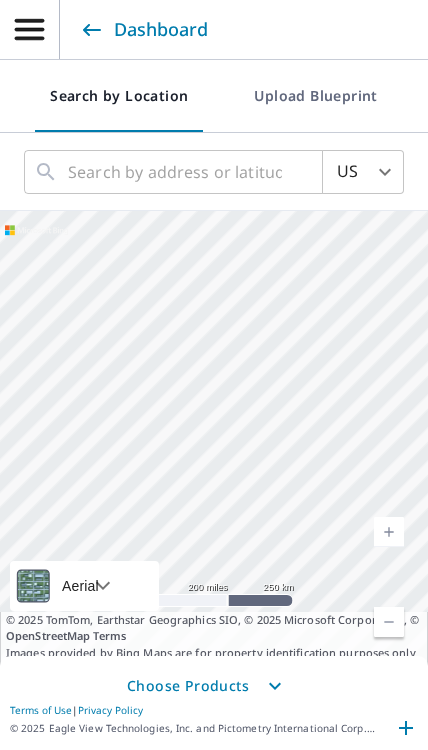 click 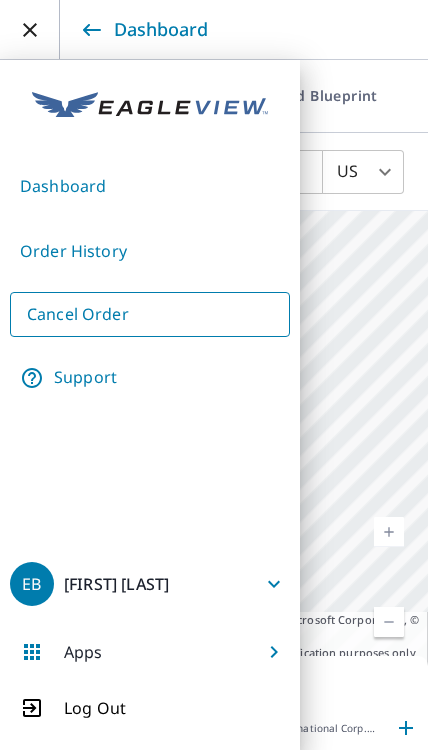 click on "Order History" at bounding box center (150, 251) 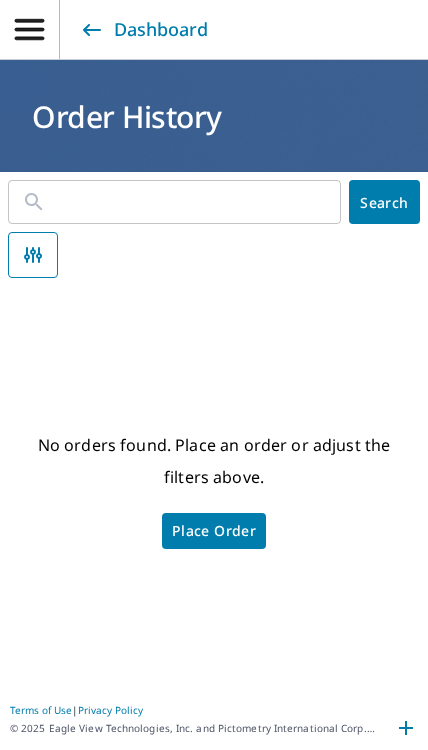 click 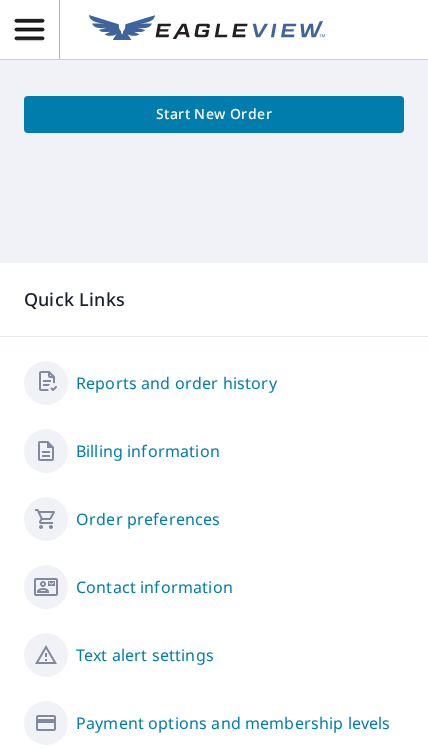 scroll, scrollTop: 855, scrollLeft: 0, axis: vertical 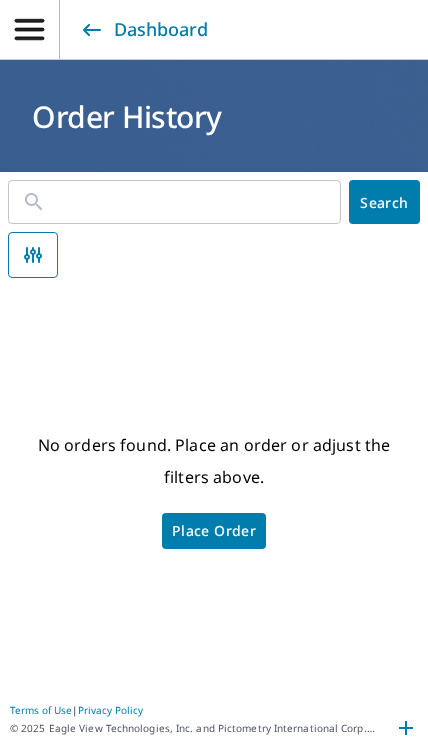 click 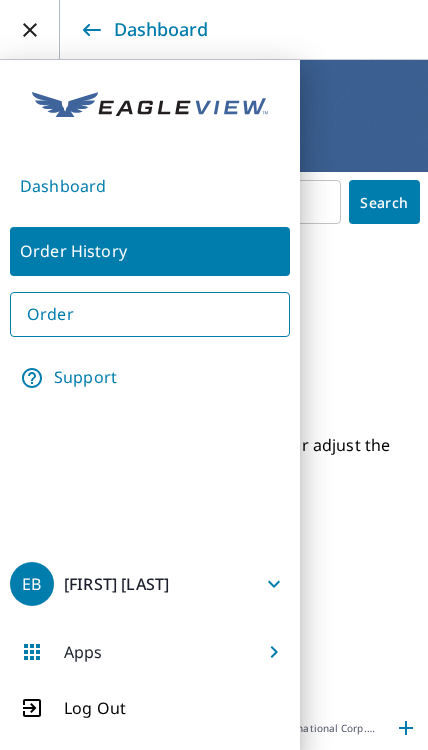 click 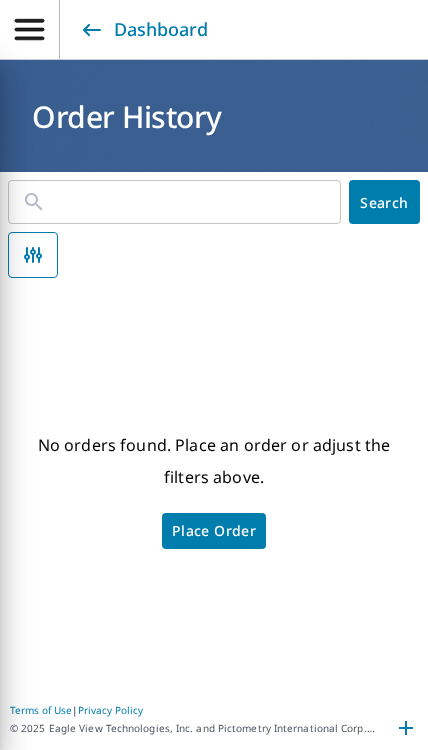 click on "No orders found. Place an order or adjust the filters above. Place Order" at bounding box center (214, 489) 